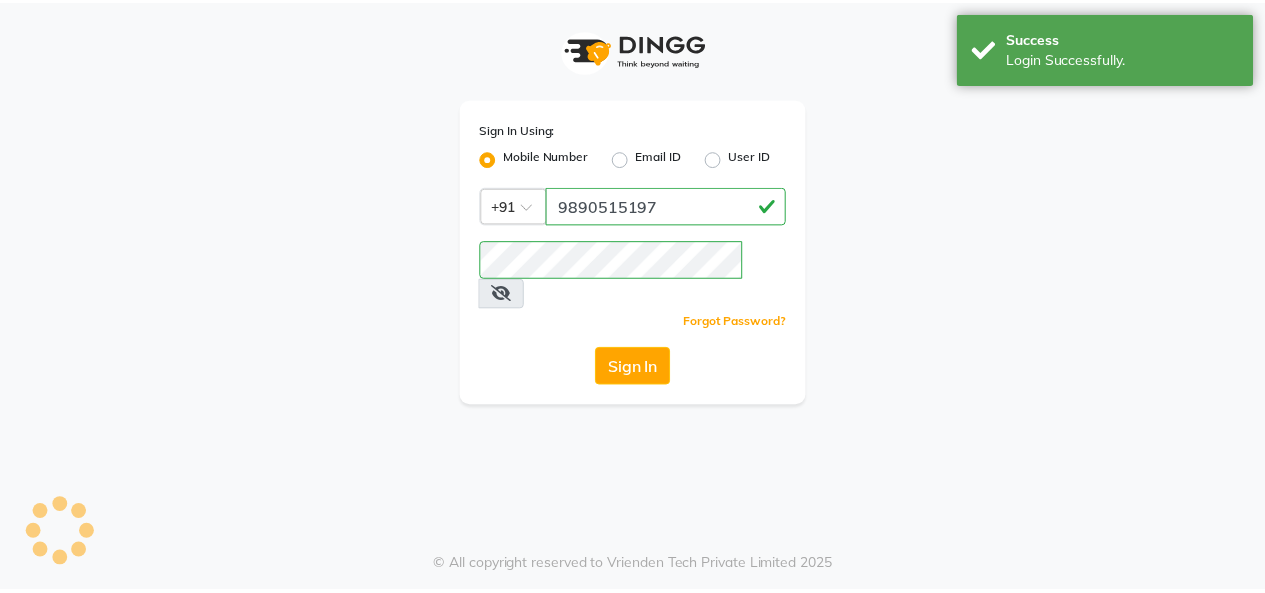 scroll, scrollTop: 0, scrollLeft: 0, axis: both 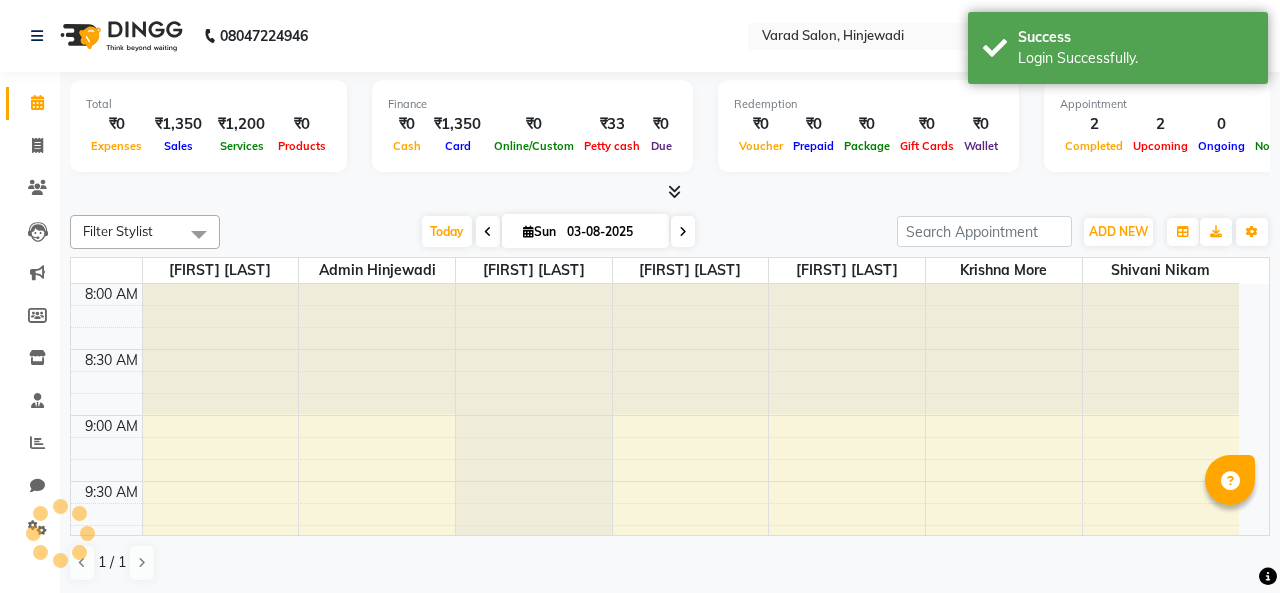 select on "en" 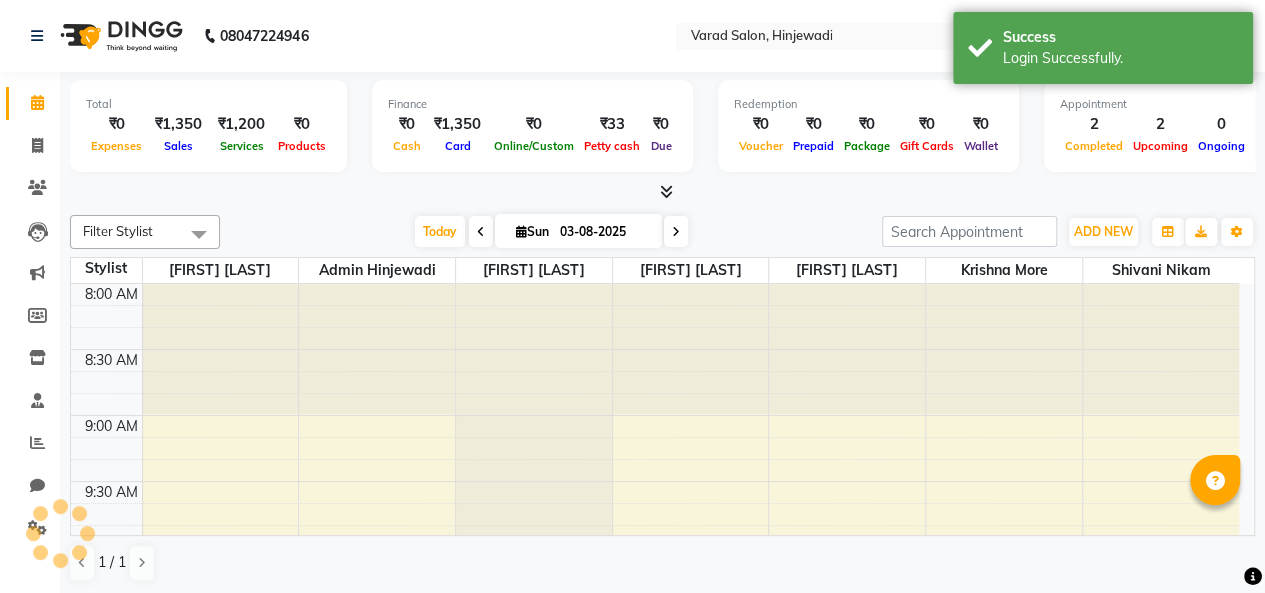 scroll, scrollTop: 0, scrollLeft: 0, axis: both 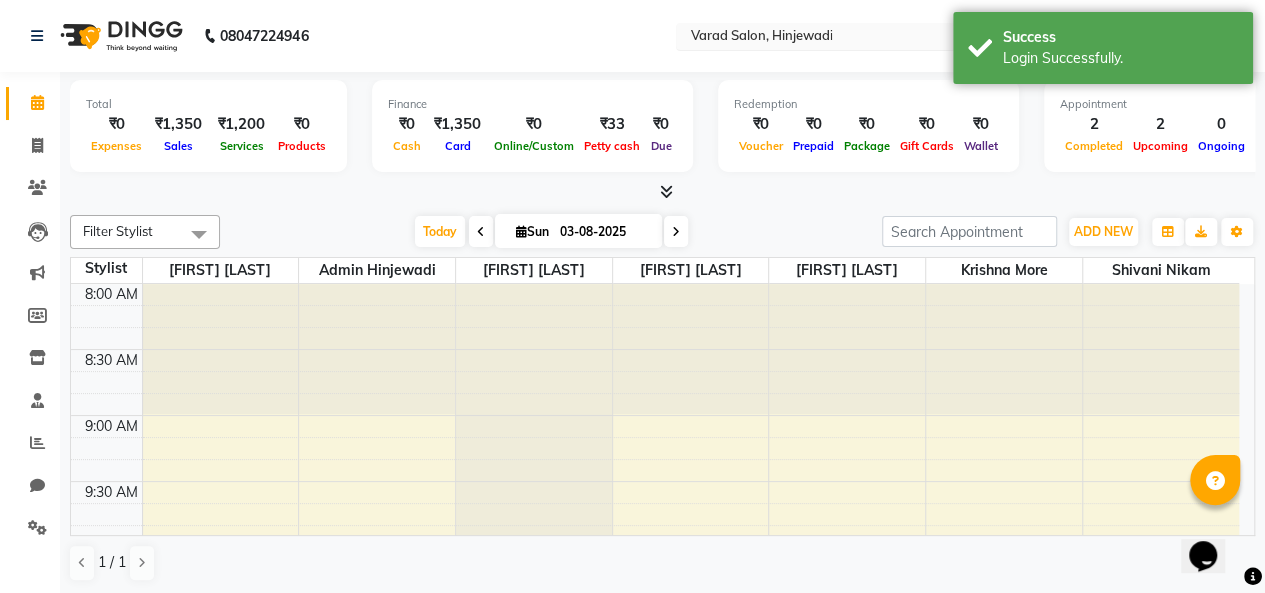 click at bounding box center (831, 38) 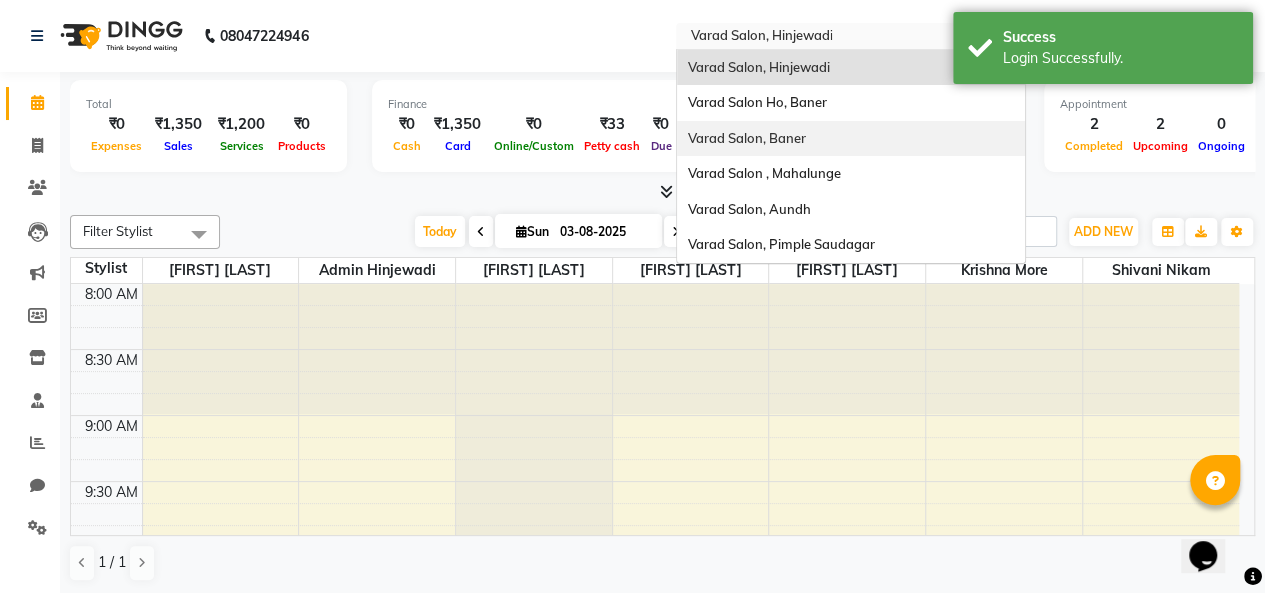 click on "Varad Salon, Baner" at bounding box center (746, 138) 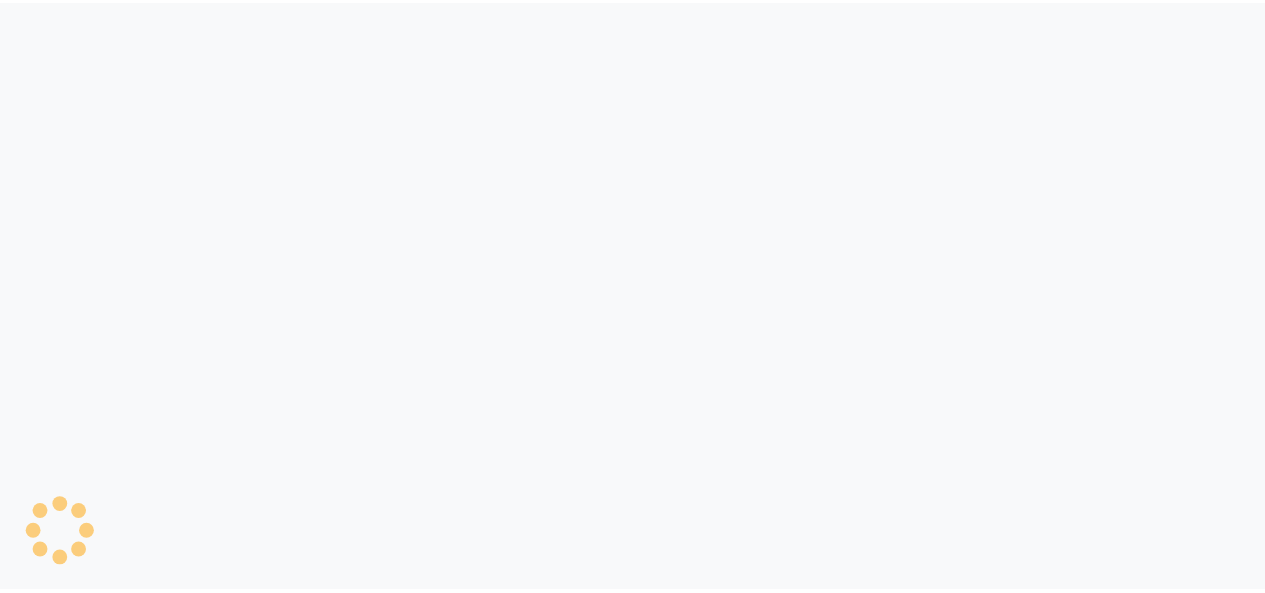 scroll, scrollTop: 0, scrollLeft: 0, axis: both 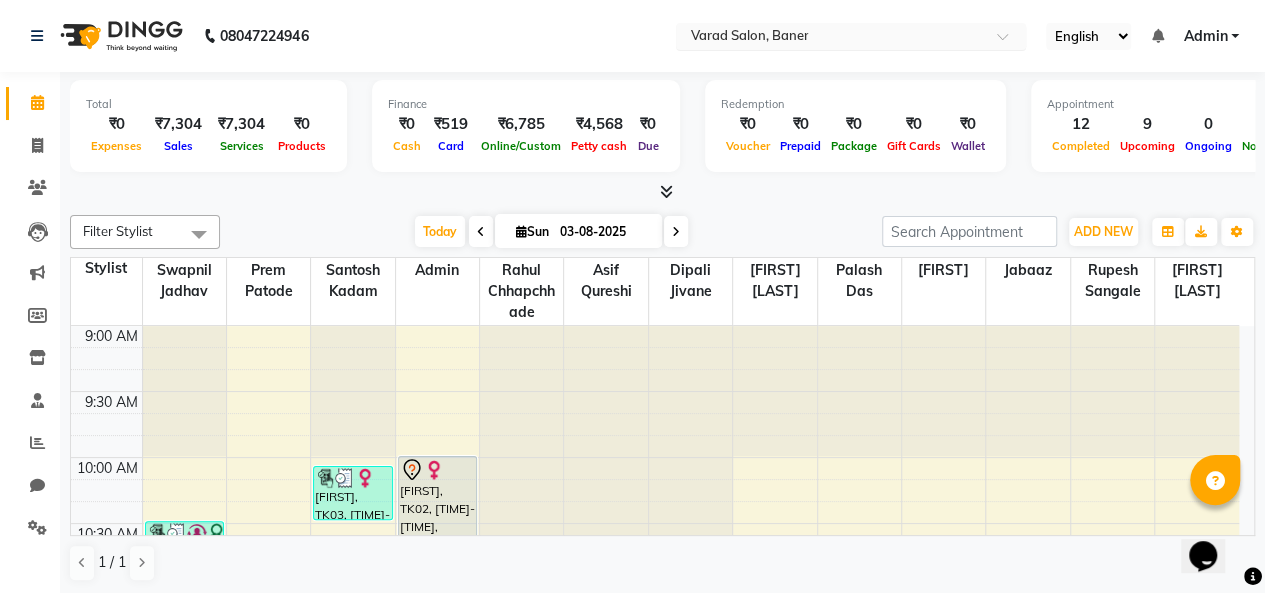 click at bounding box center (831, 38) 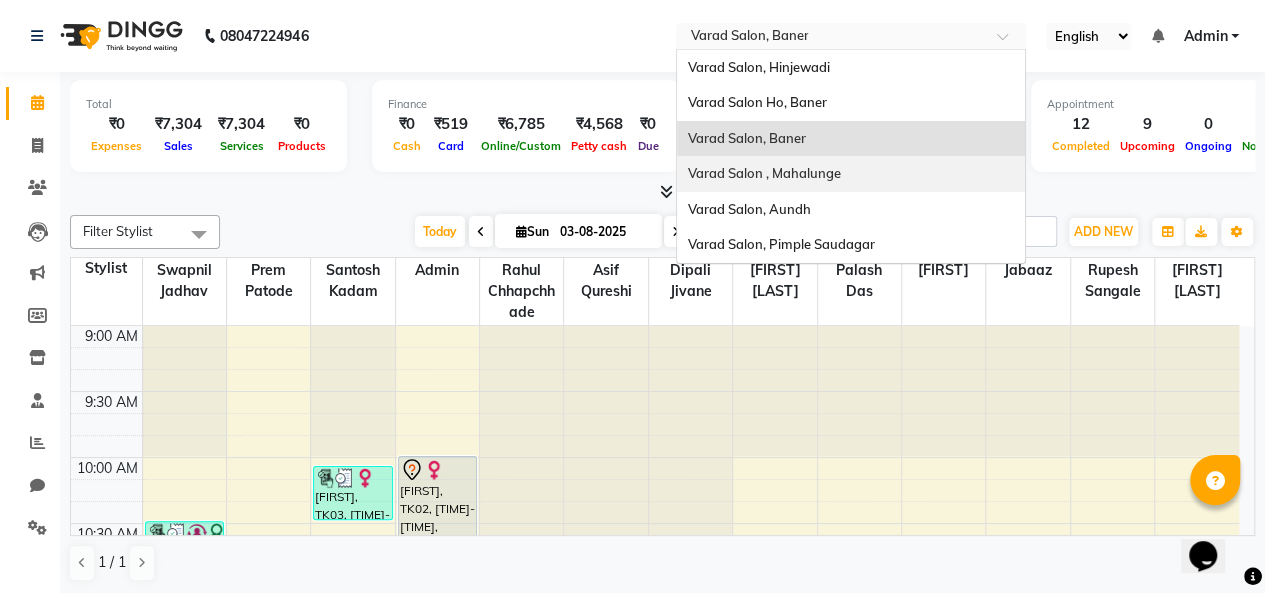 click on "Varad Salon , Mahalunge" at bounding box center (763, 173) 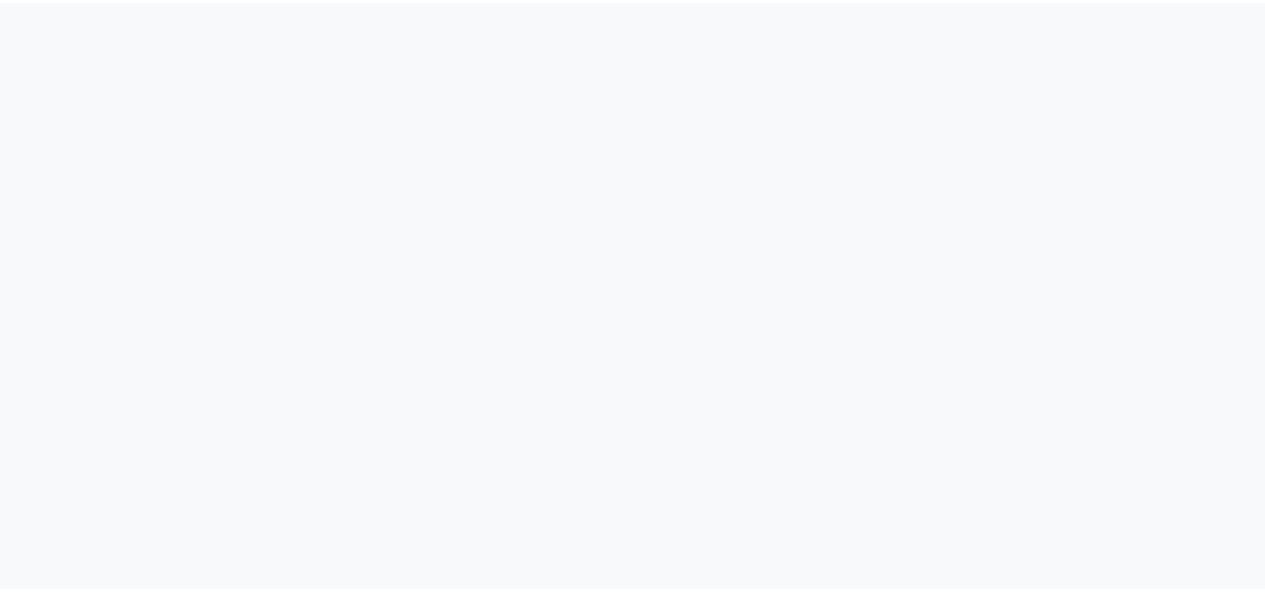 scroll, scrollTop: 0, scrollLeft: 0, axis: both 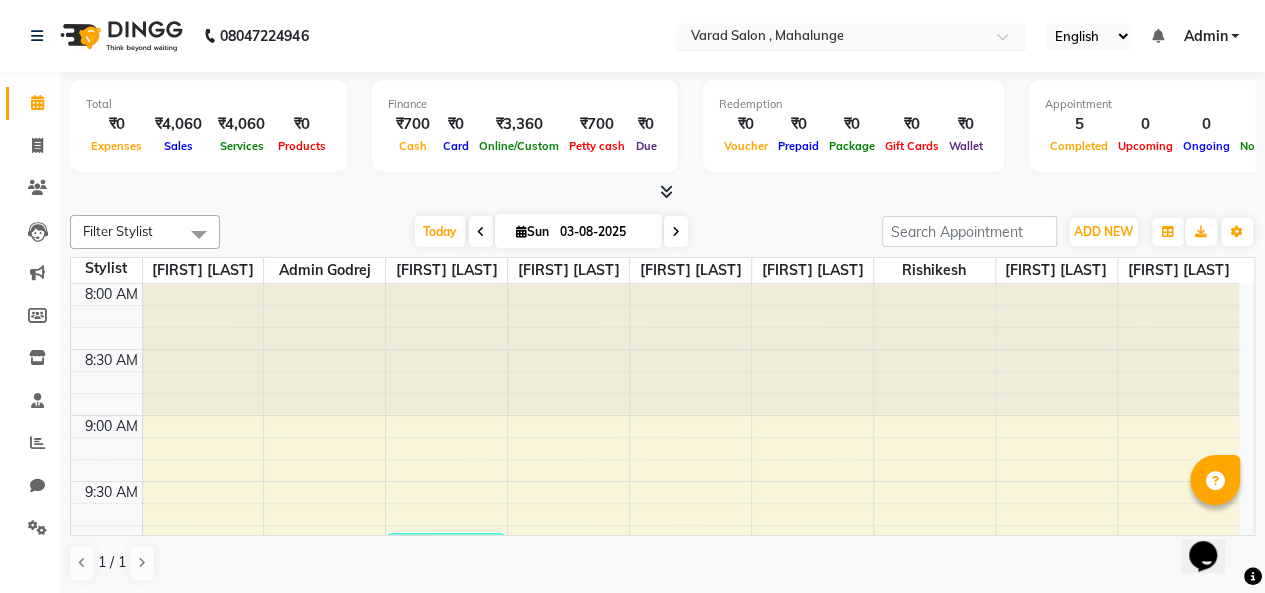 click at bounding box center (831, 38) 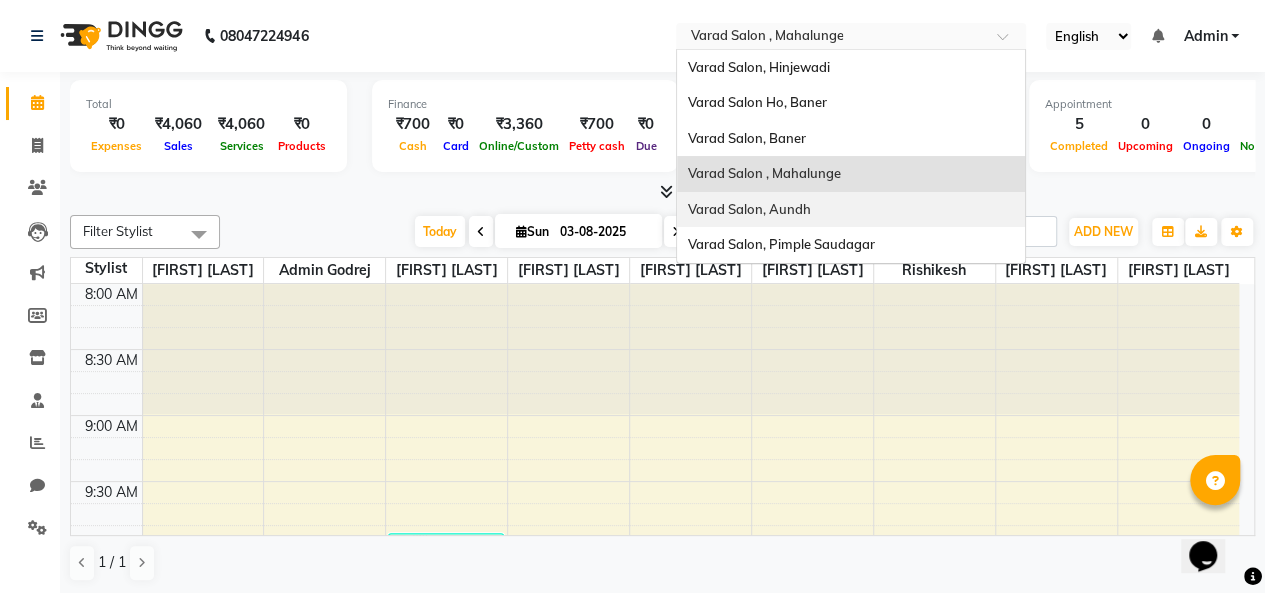 click on "Varad Salon, Aundh" at bounding box center (748, 209) 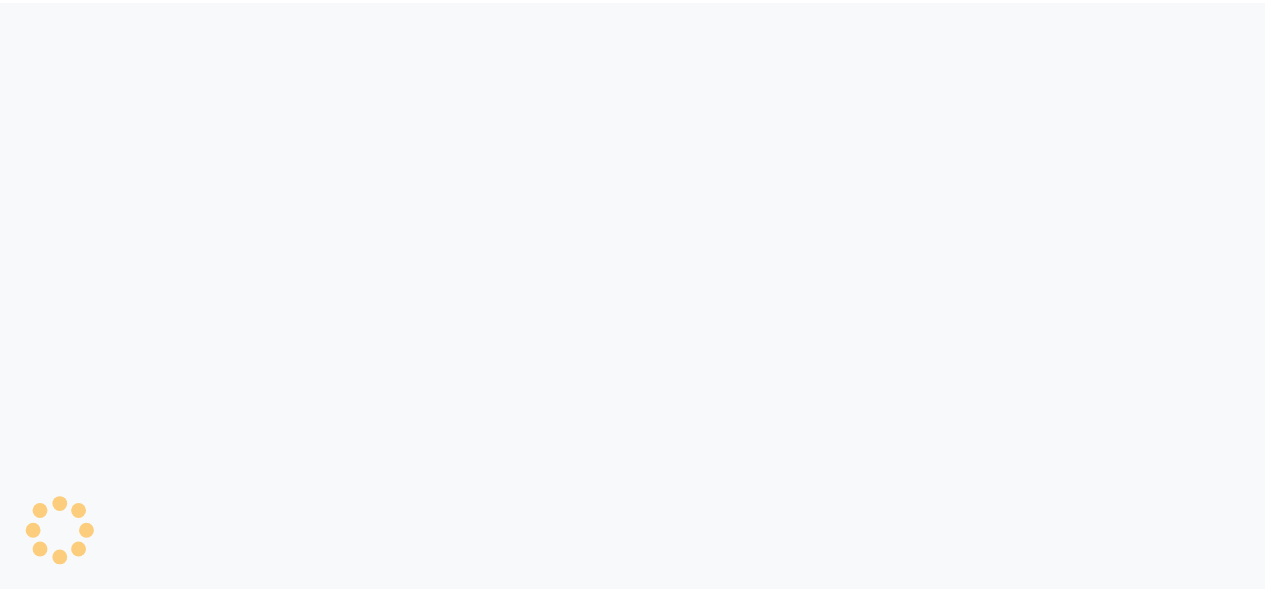 scroll, scrollTop: 0, scrollLeft: 0, axis: both 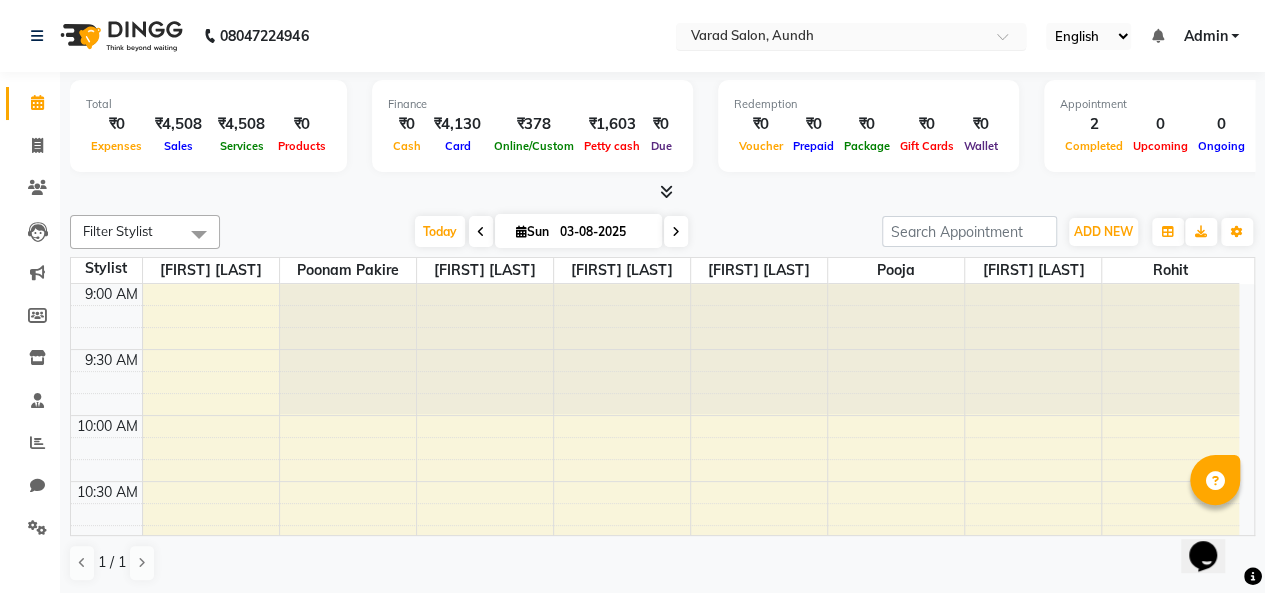 click at bounding box center [831, 38] 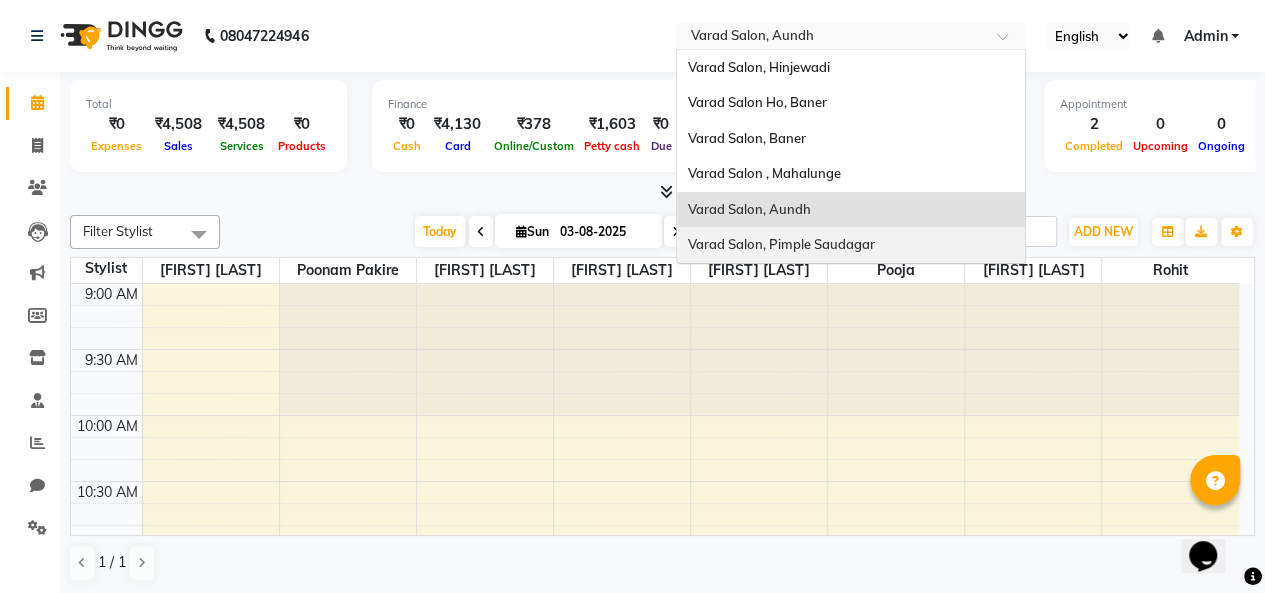 click on "Varad Salon, Pimple Saudagar" at bounding box center (780, 244) 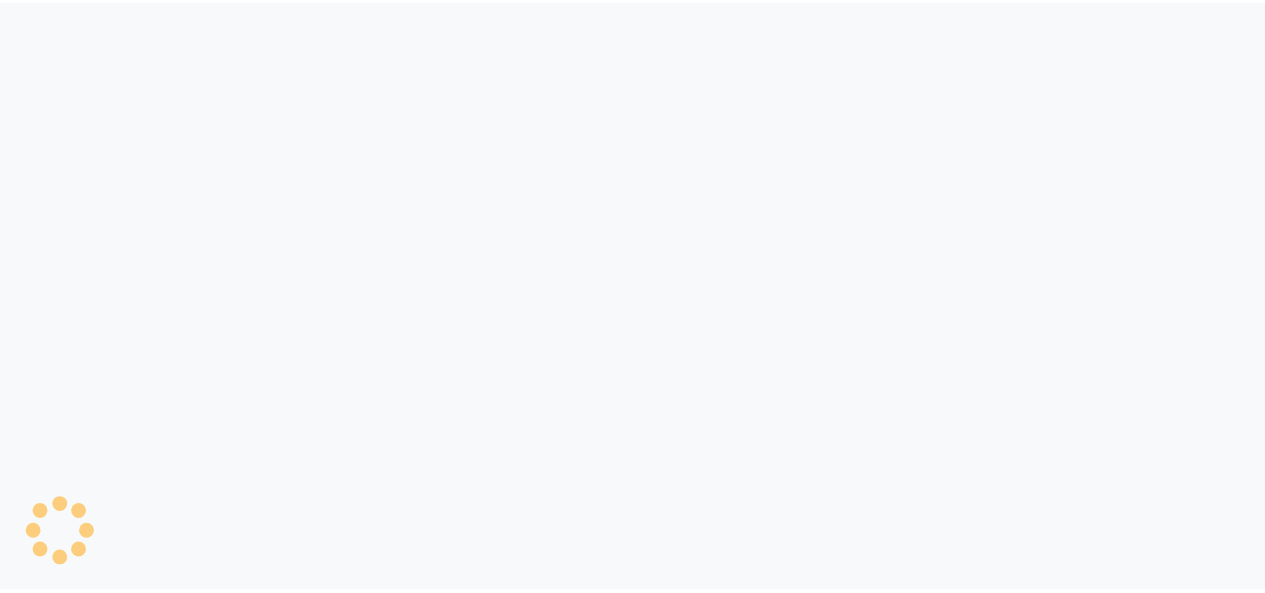 scroll, scrollTop: 0, scrollLeft: 0, axis: both 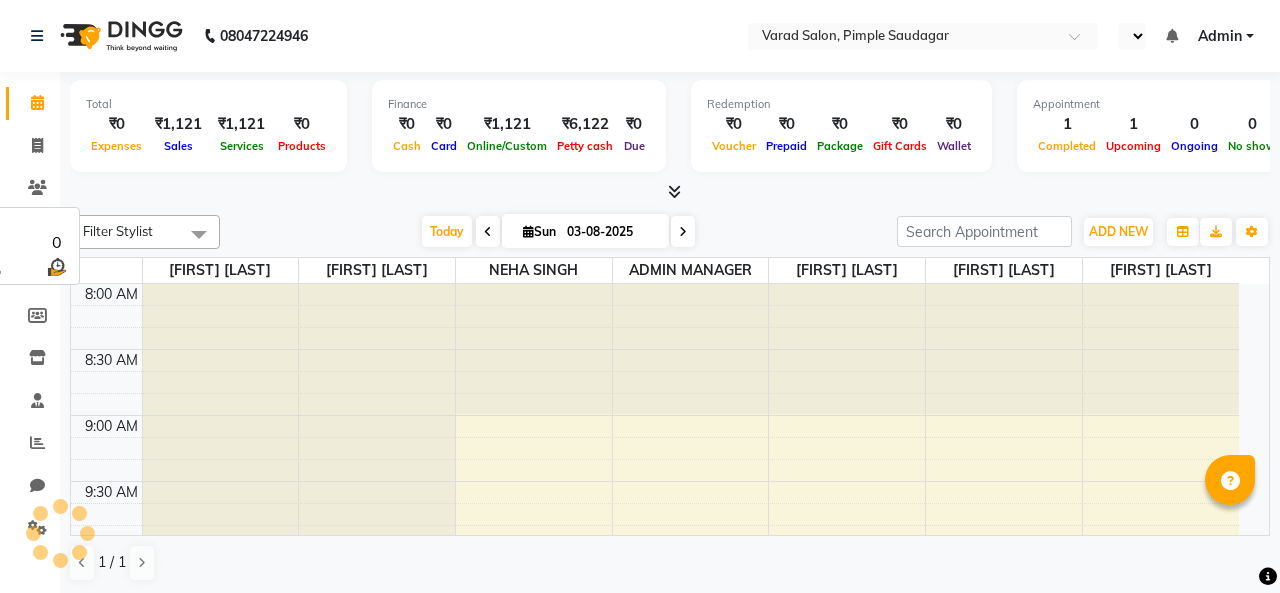 select on "en" 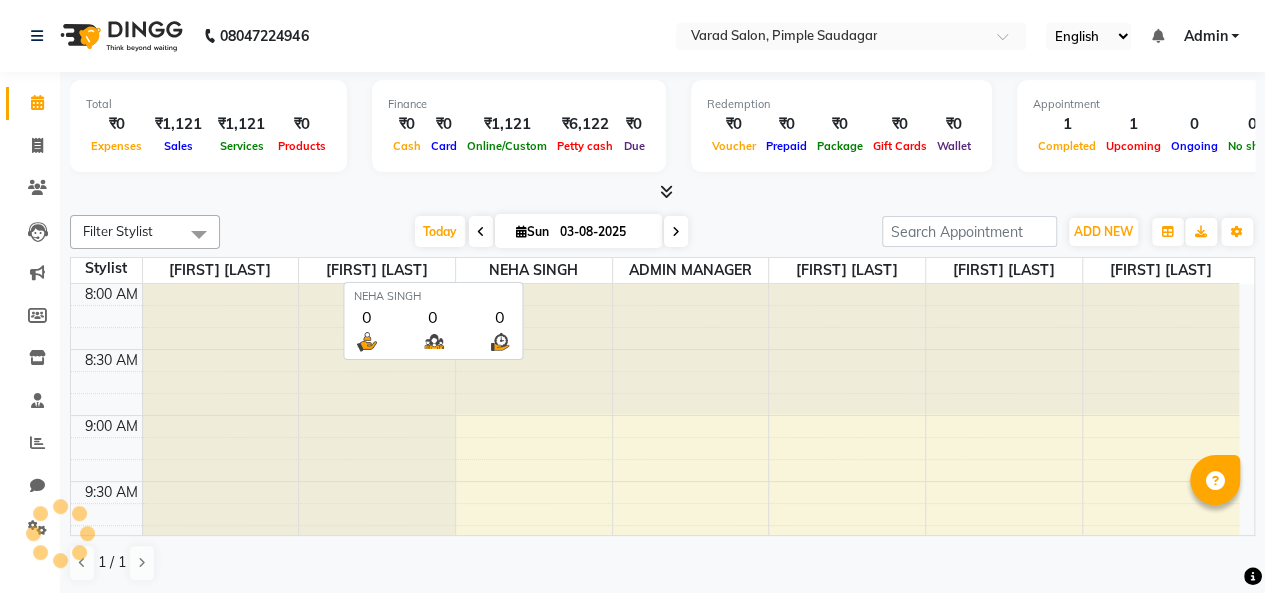 scroll, scrollTop: 0, scrollLeft: 0, axis: both 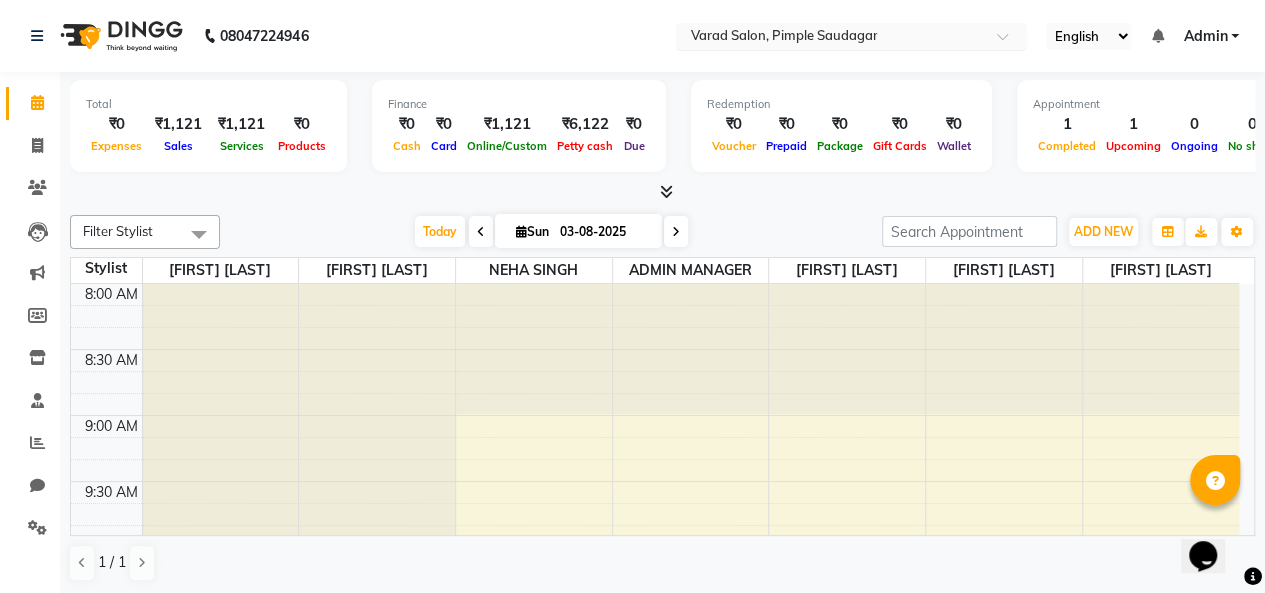 click at bounding box center (831, 38) 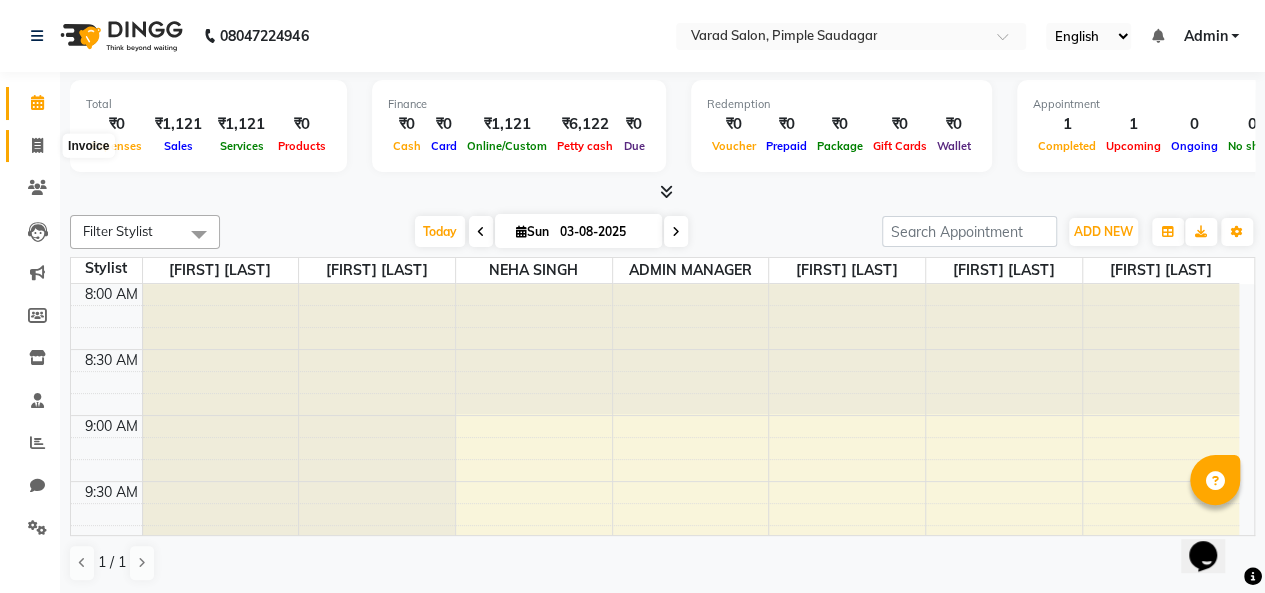 click 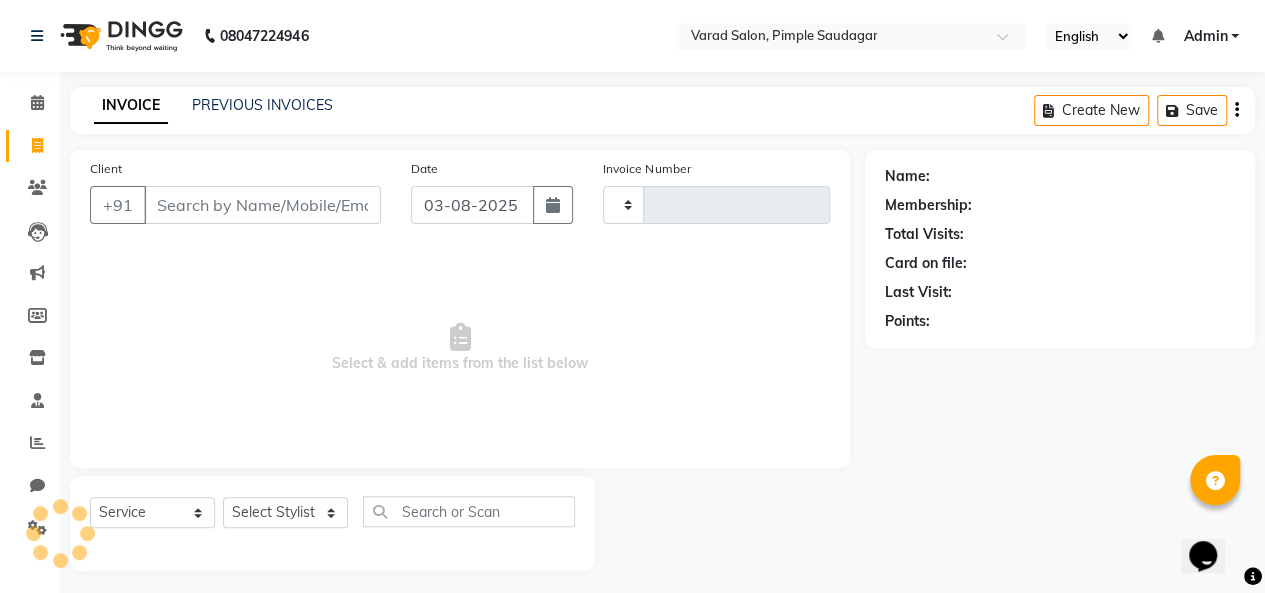 type on "0484" 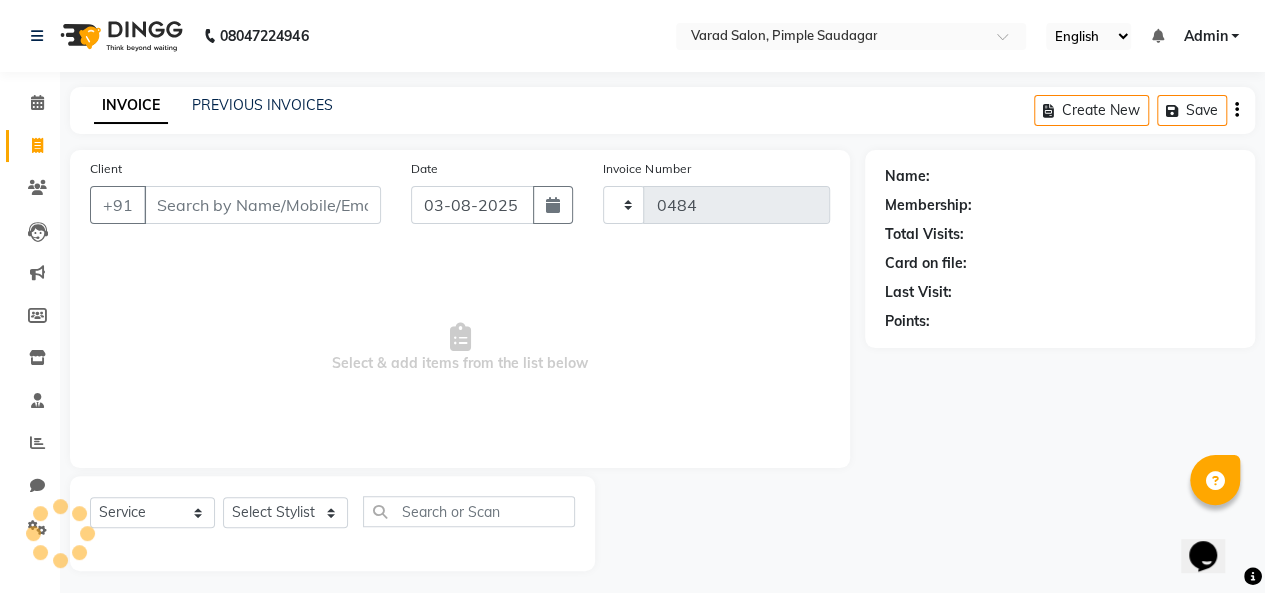 select on "7816" 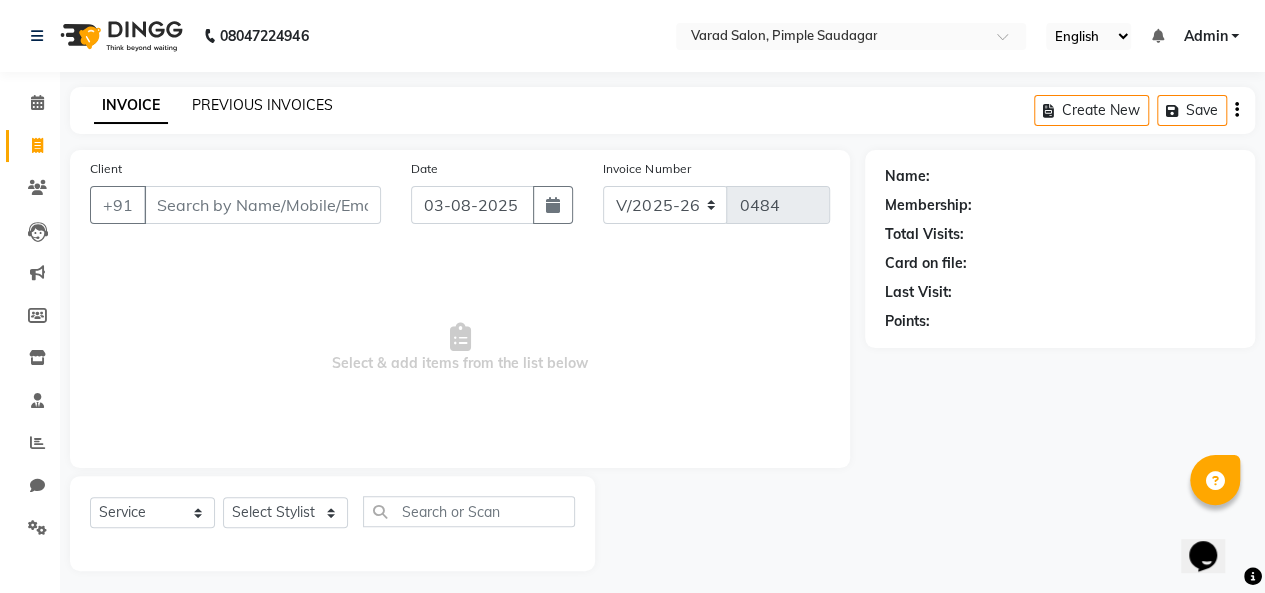 click on "PREVIOUS INVOICES" 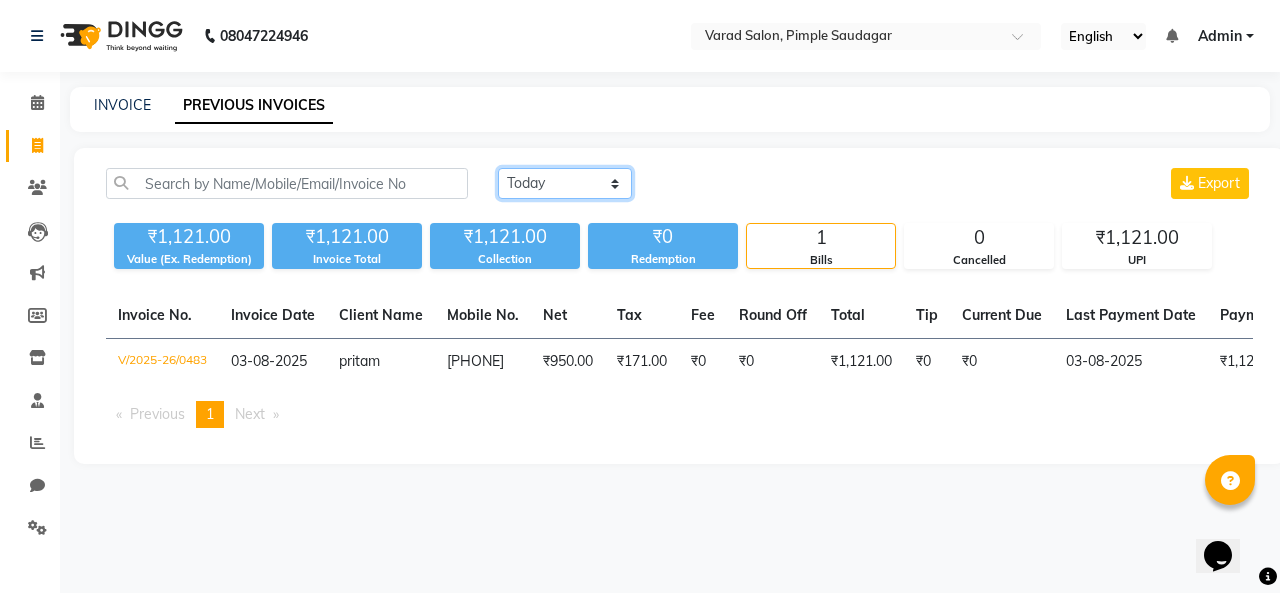 click on "Today Yesterday Custom Range" 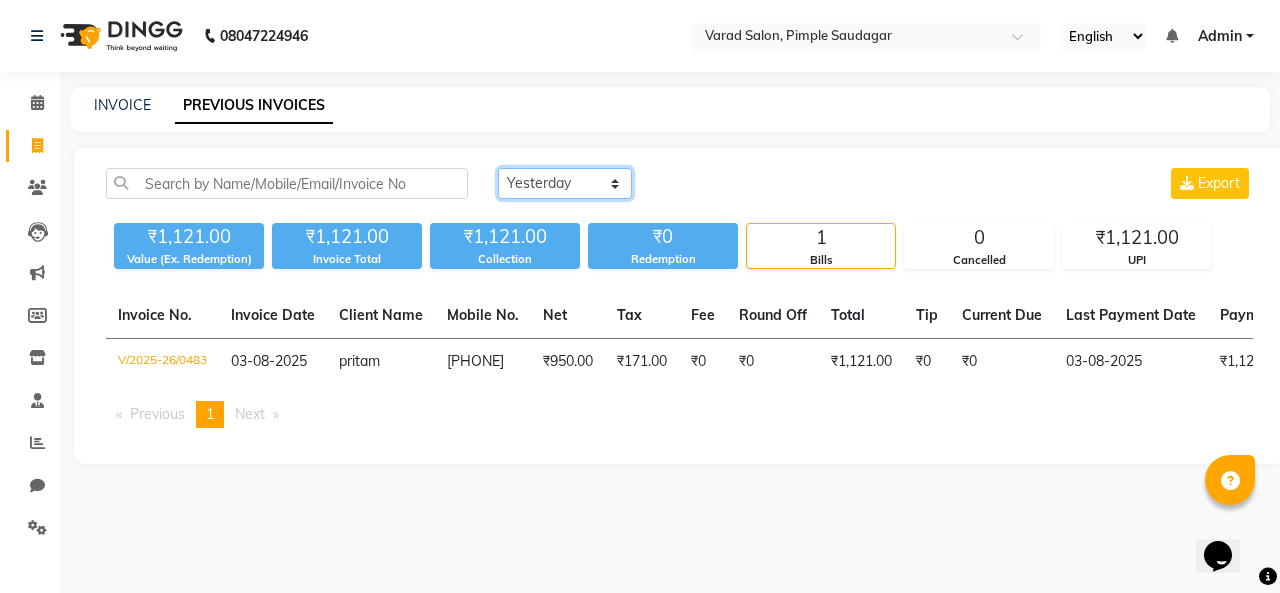 click on "Today Yesterday Custom Range" 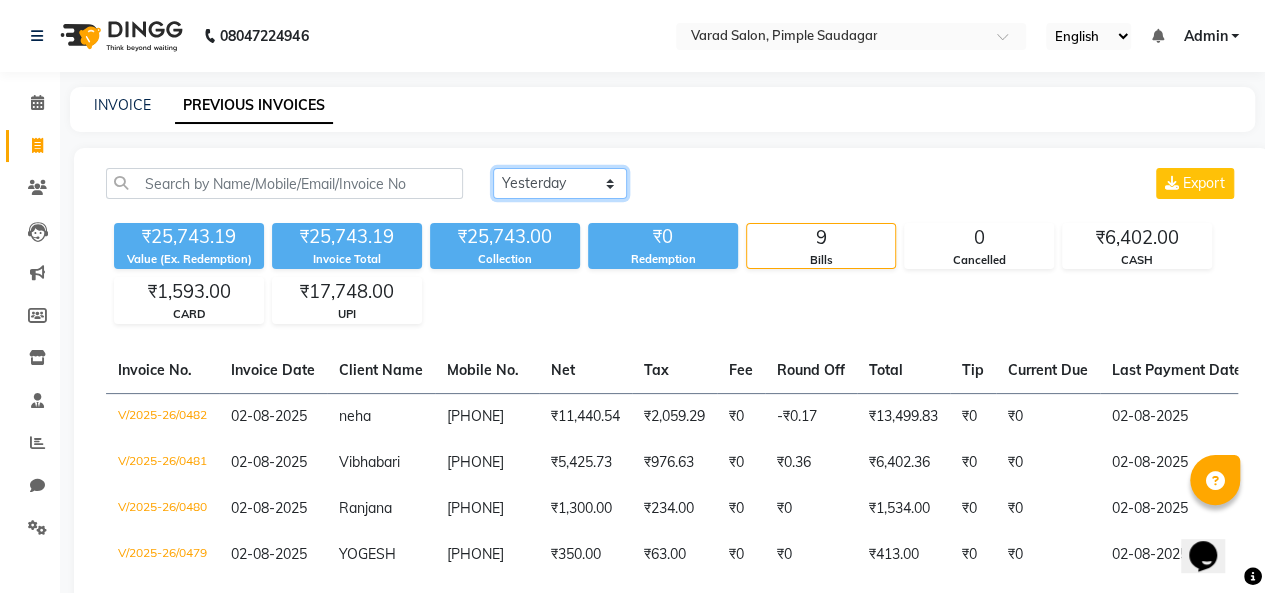click on "Today Yesterday Custom Range" 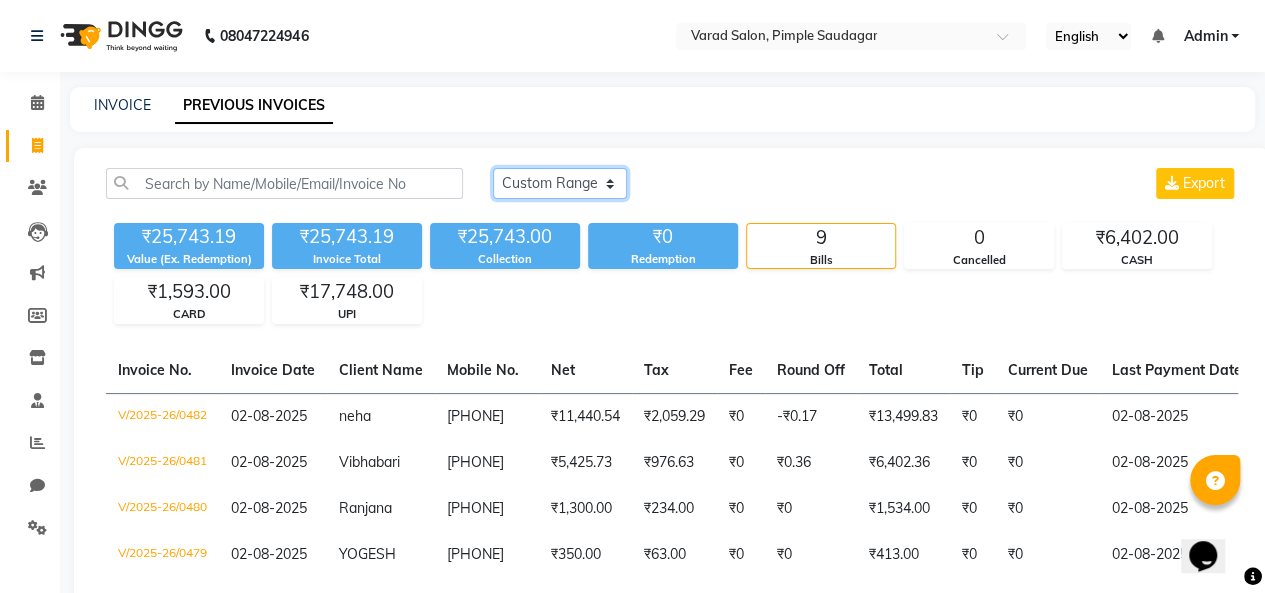 click on "Today Yesterday Custom Range" 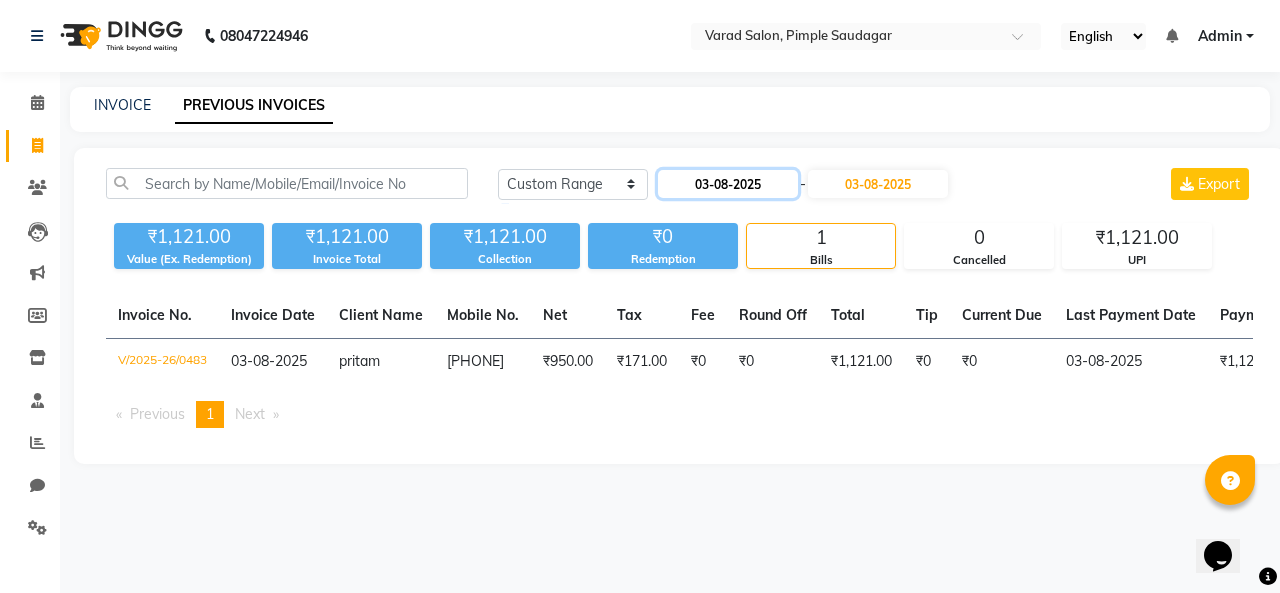 click on "03-08-2025" 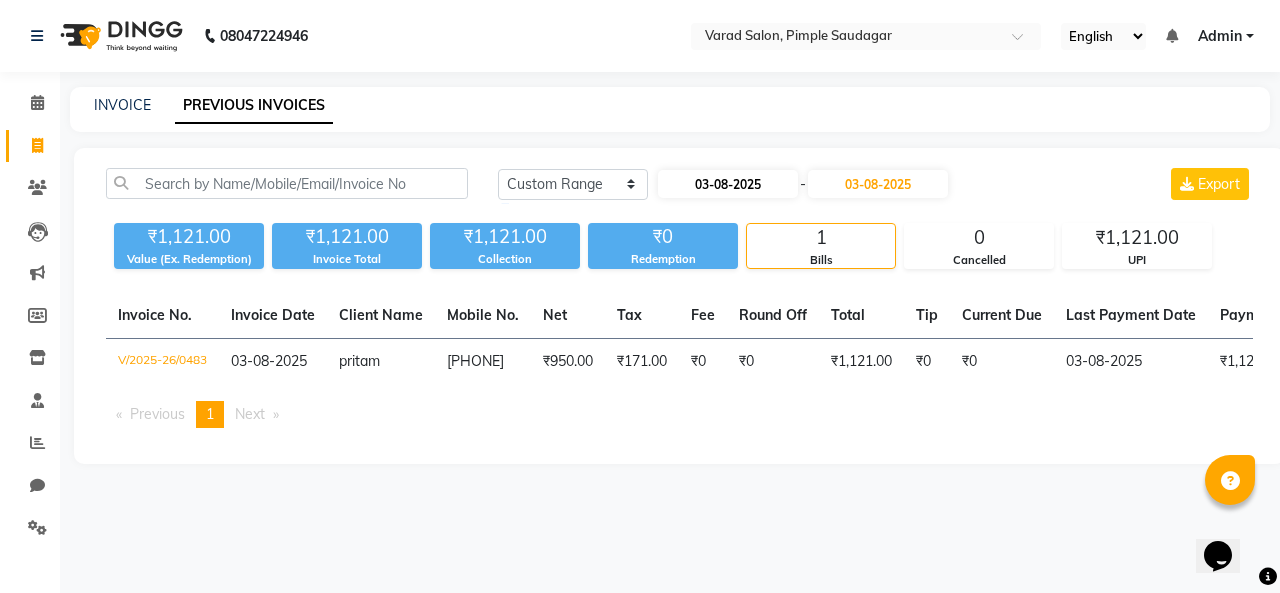 select on "8" 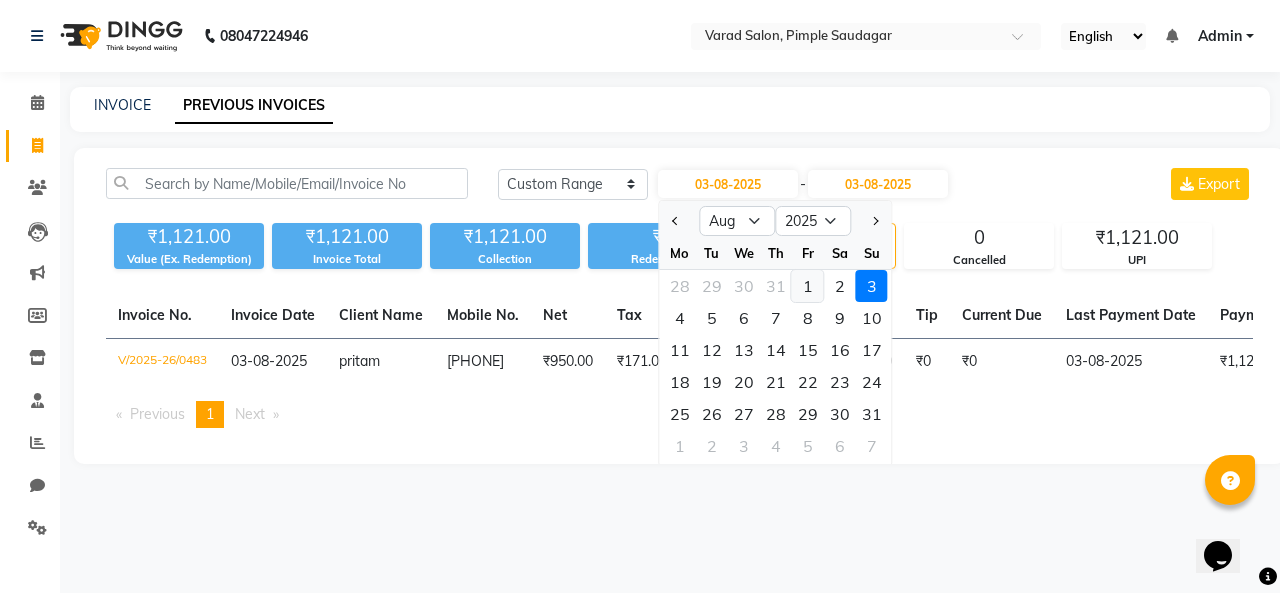 click on "1" 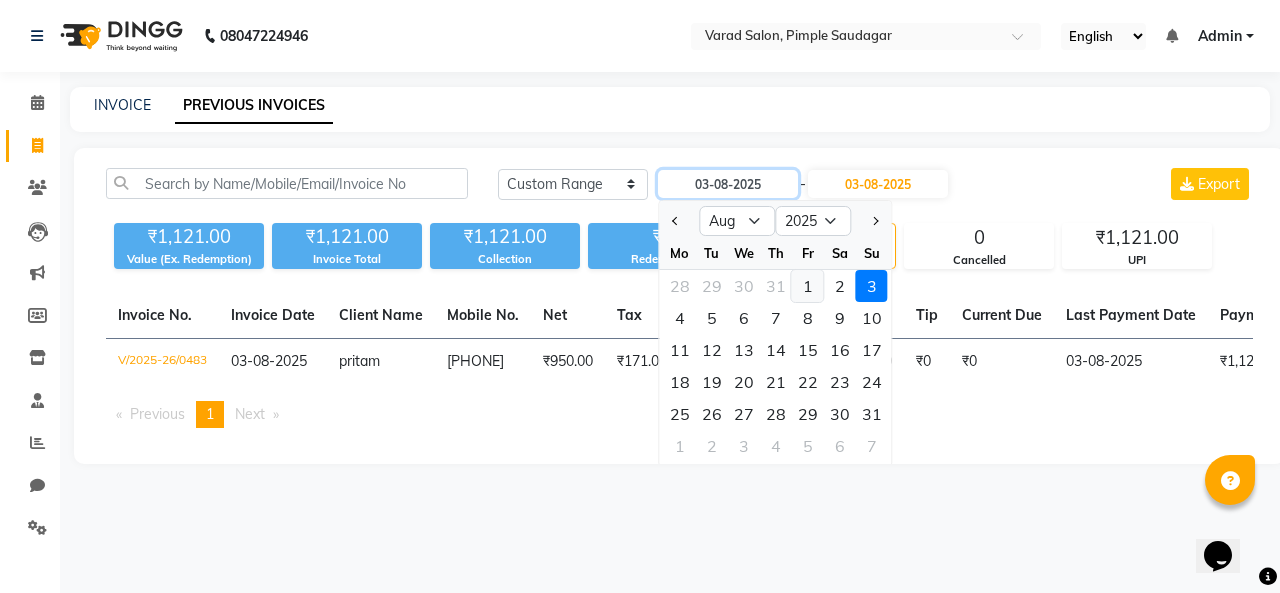 type on "01-08-2025" 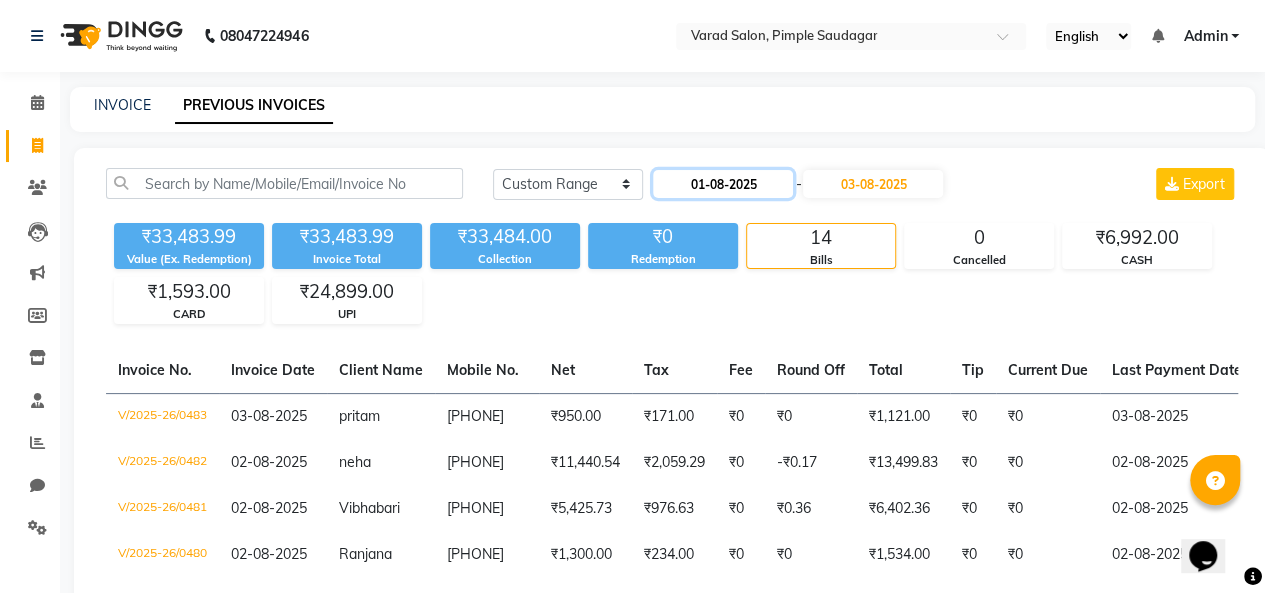 click on "01-08-2025" 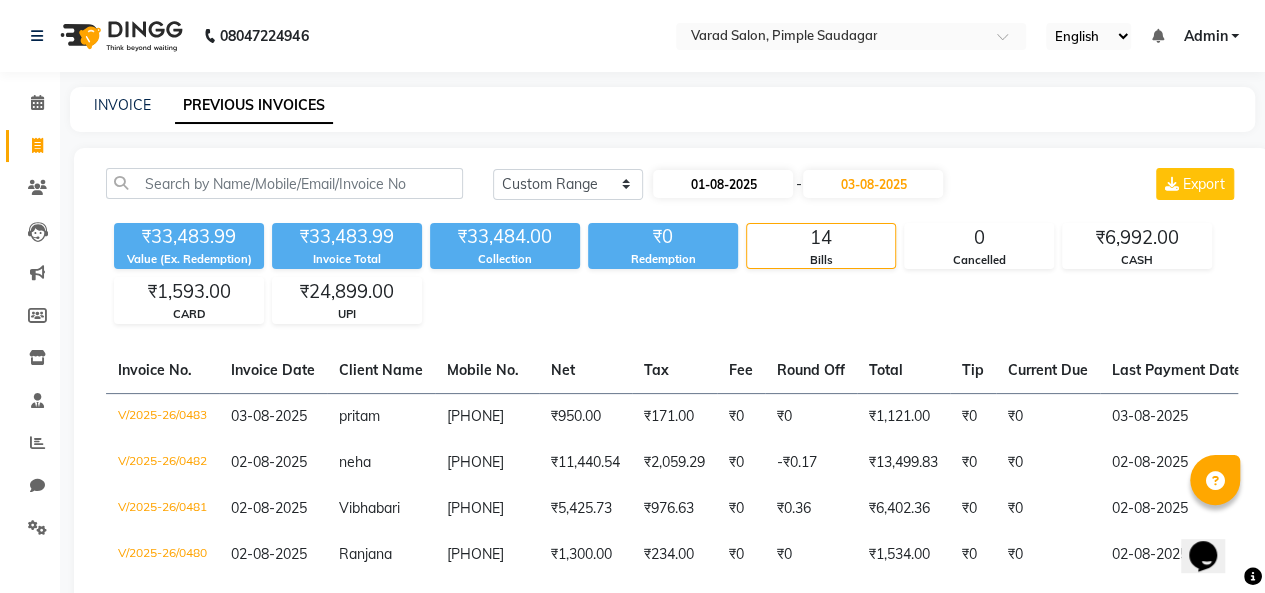 select on "8" 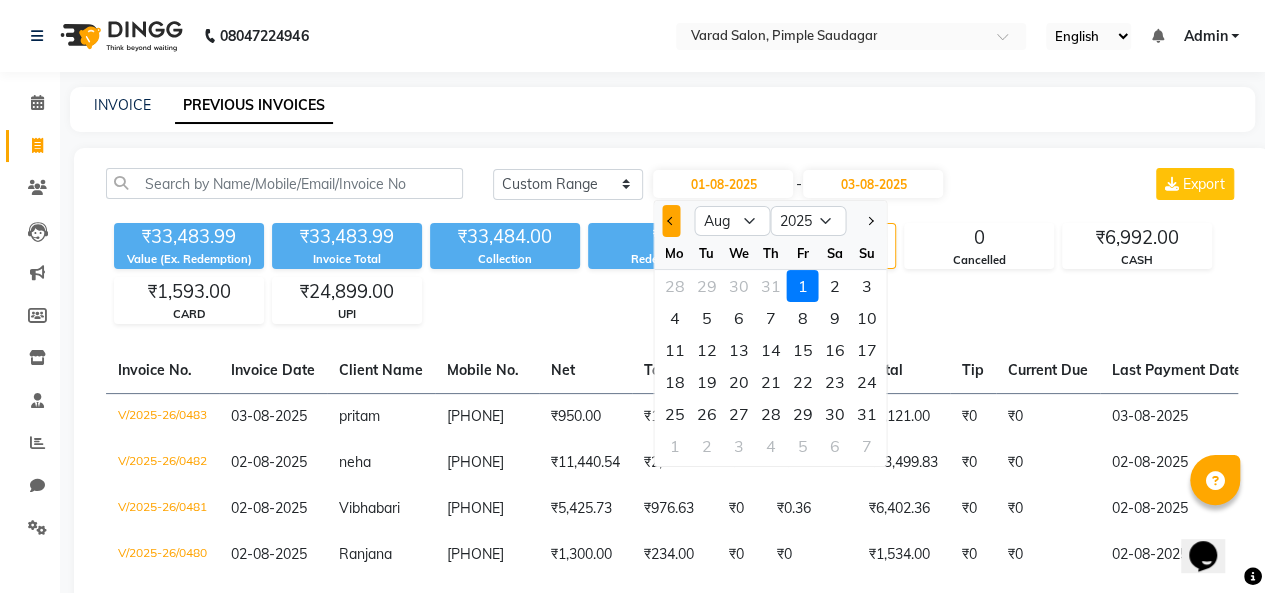 click 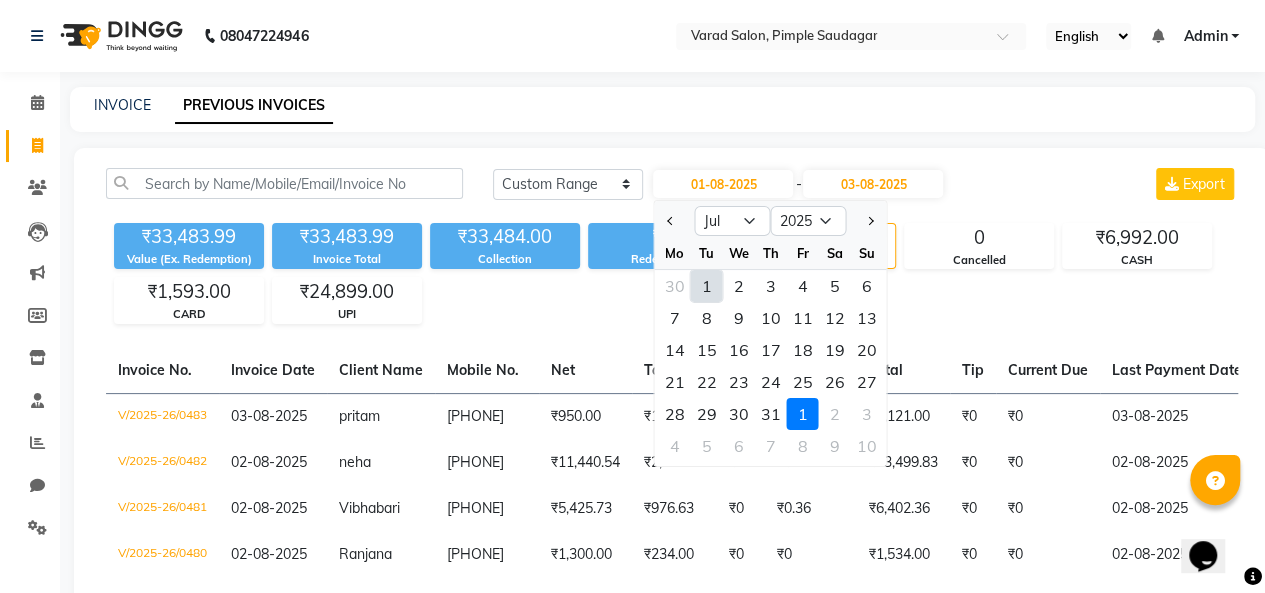 click on "1" 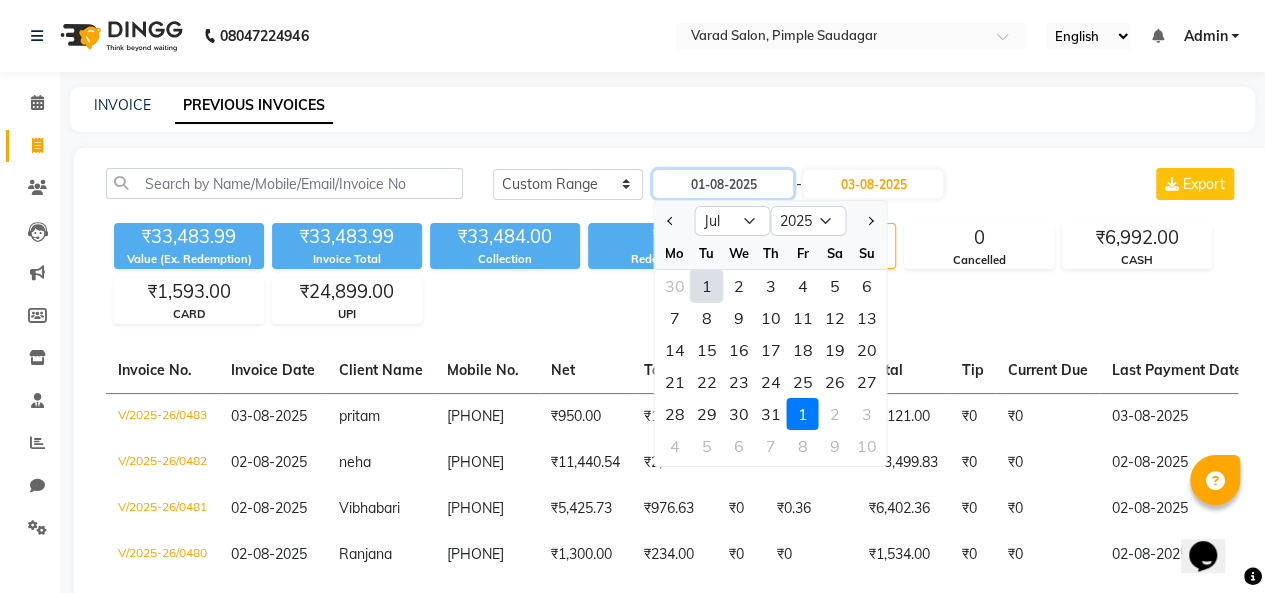 type on "01-07-2025" 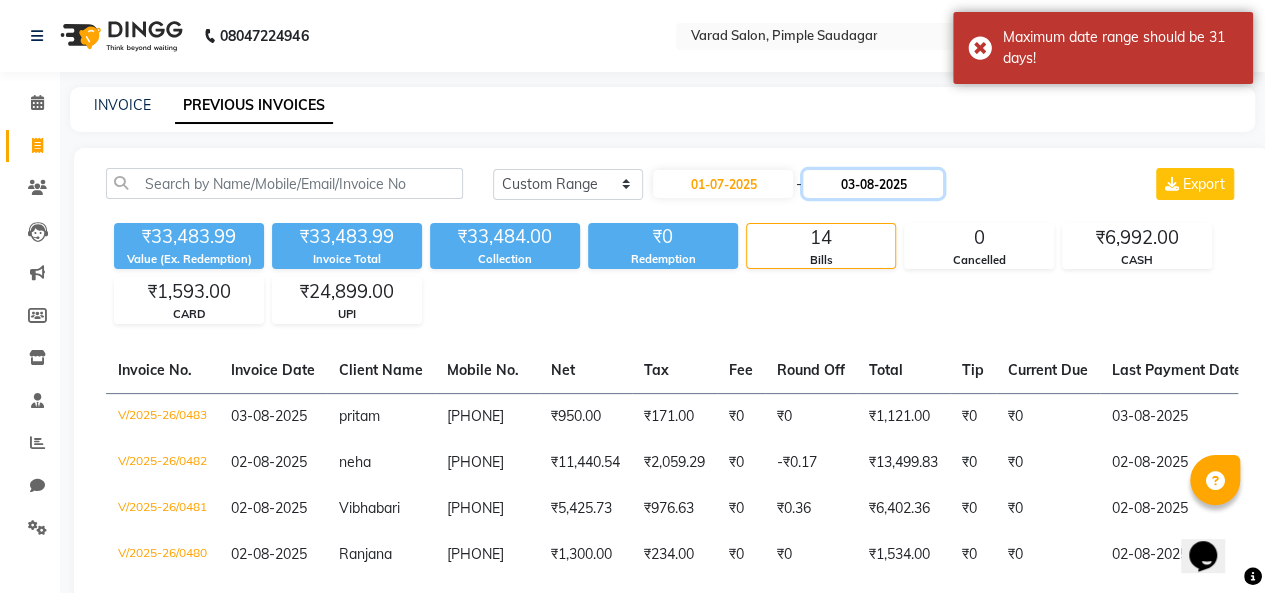 click on "03-08-2025" 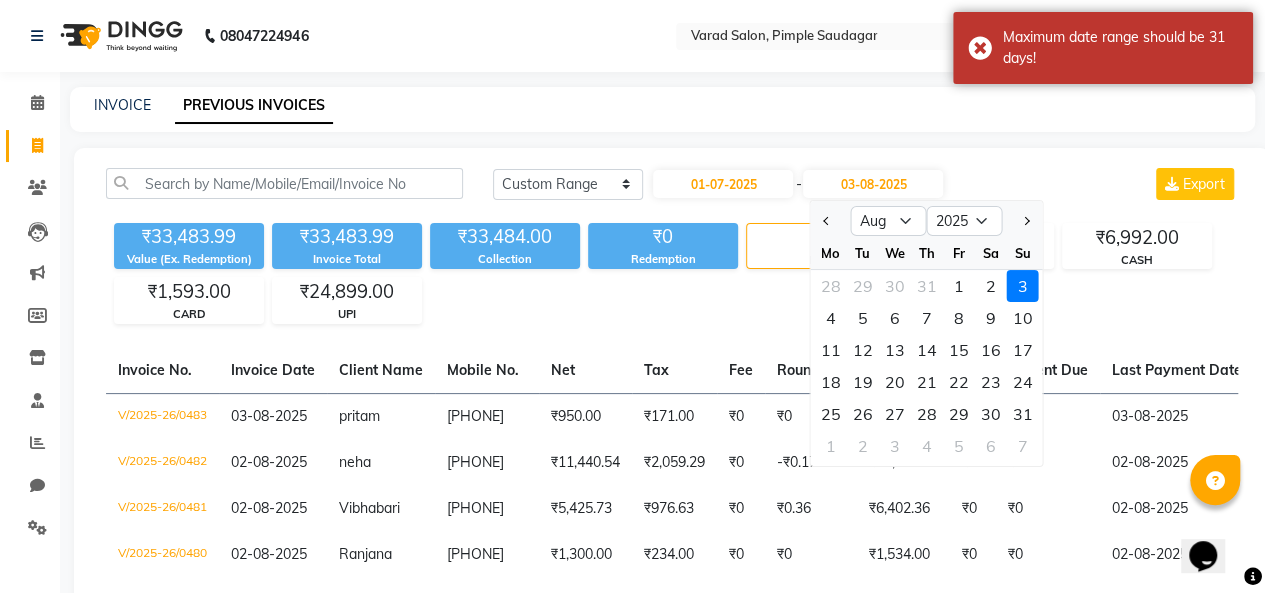 click 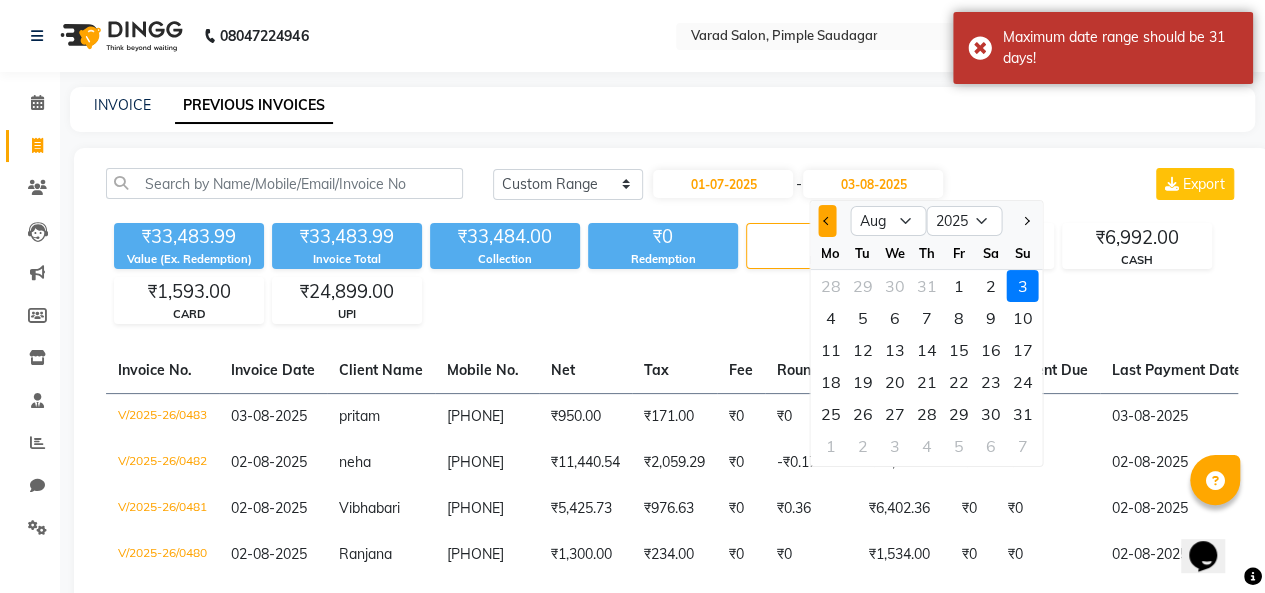 click 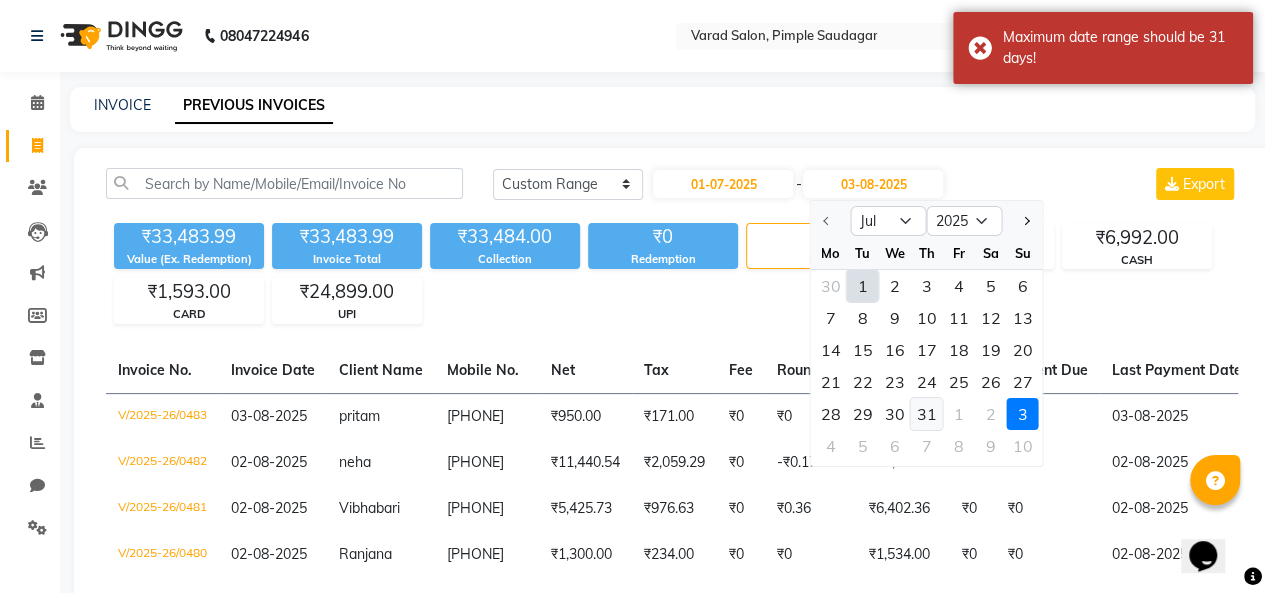 click on "31" 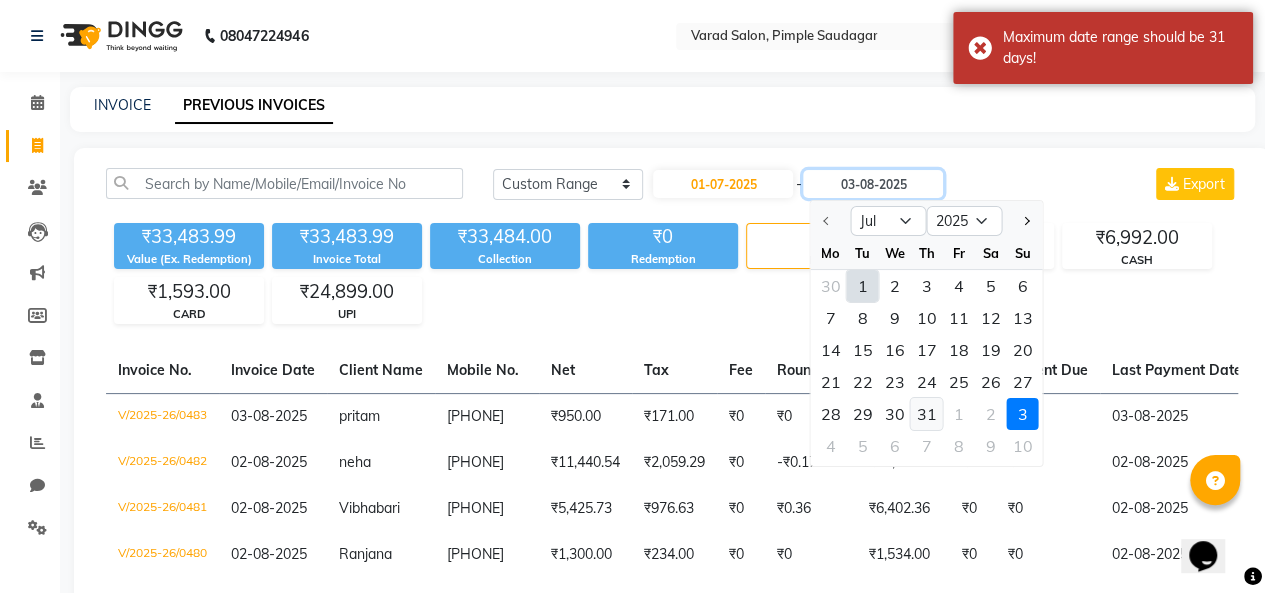 type on "31-07-2025" 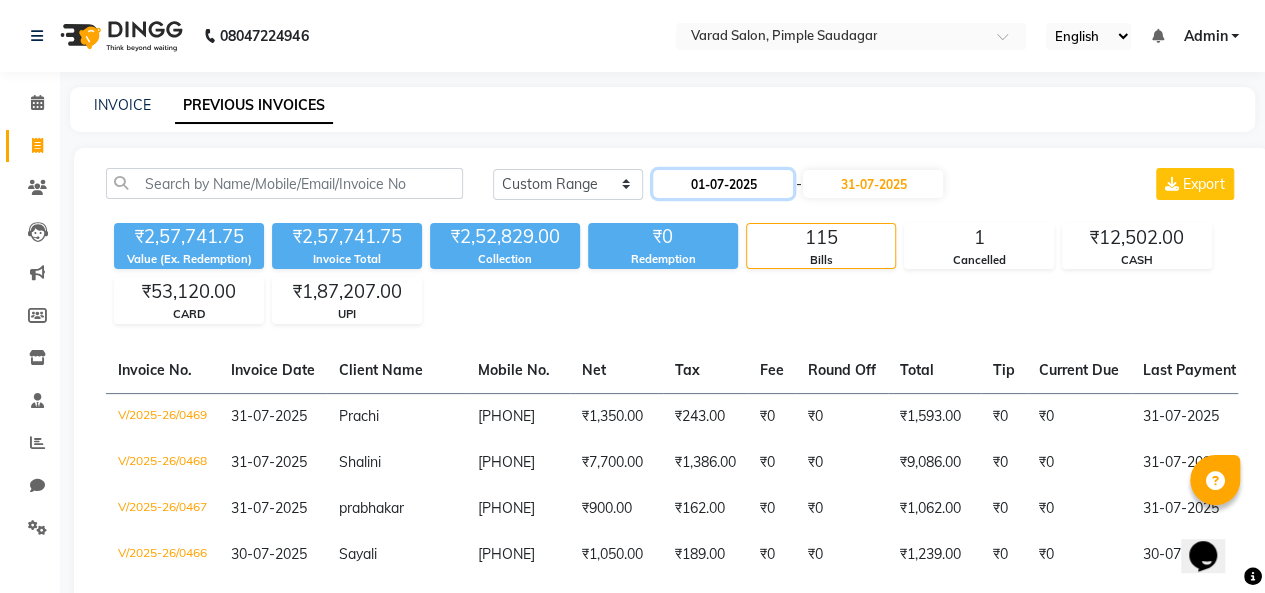 click on "01-07-2025" 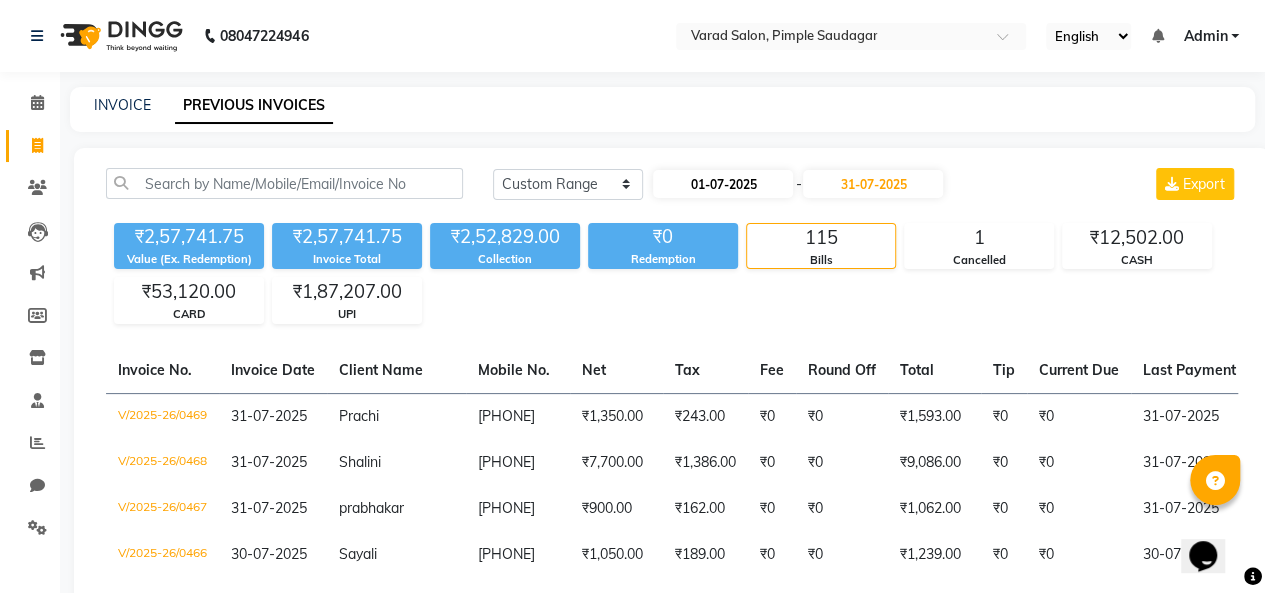 select on "7" 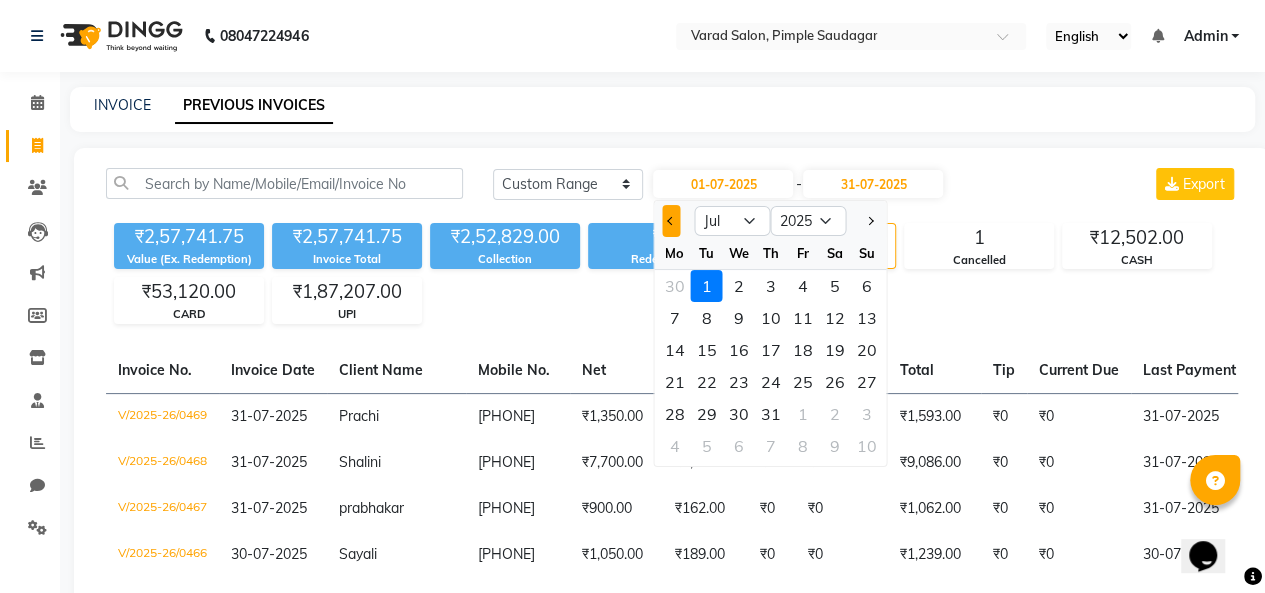 click 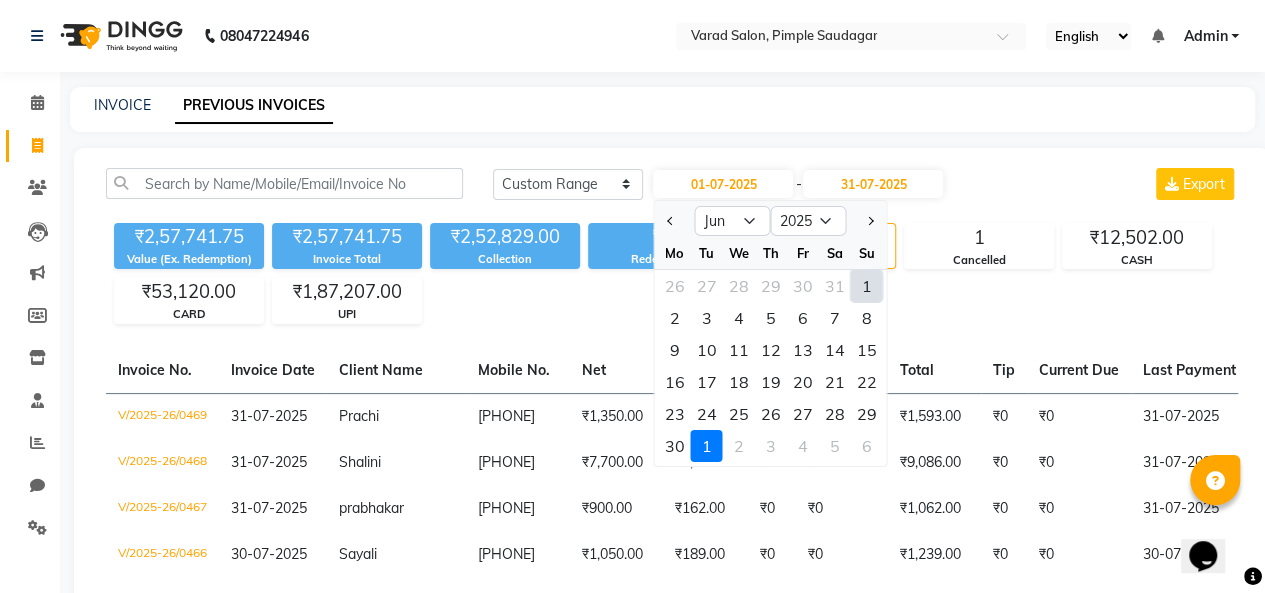 click on "1" 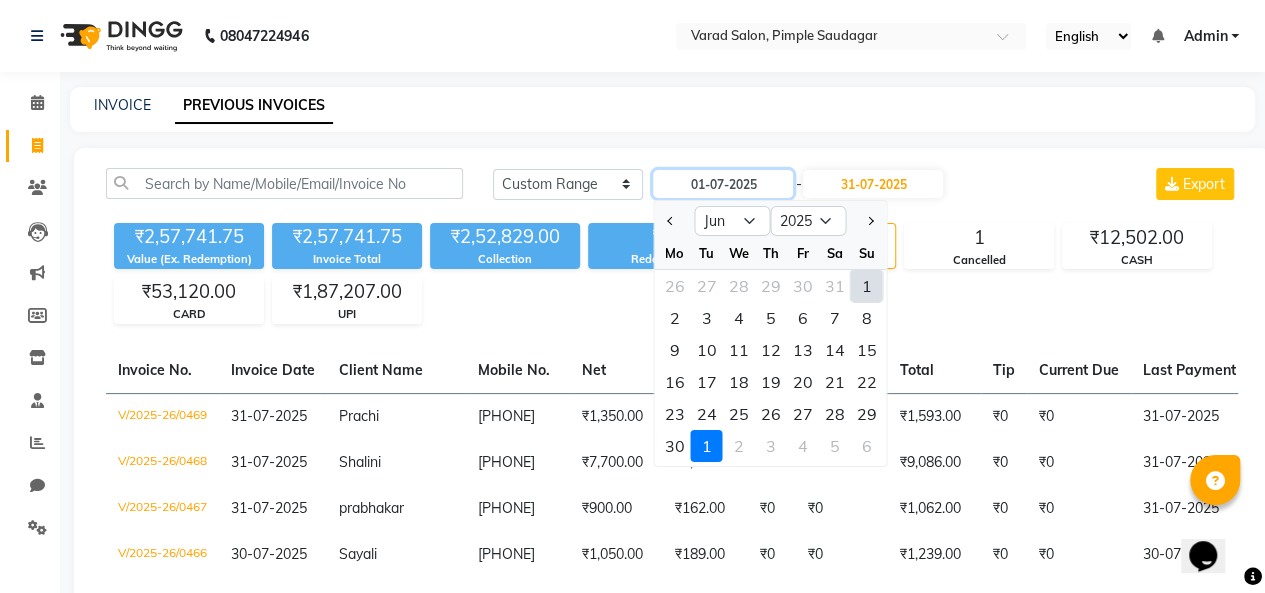 type on "01-06-2025" 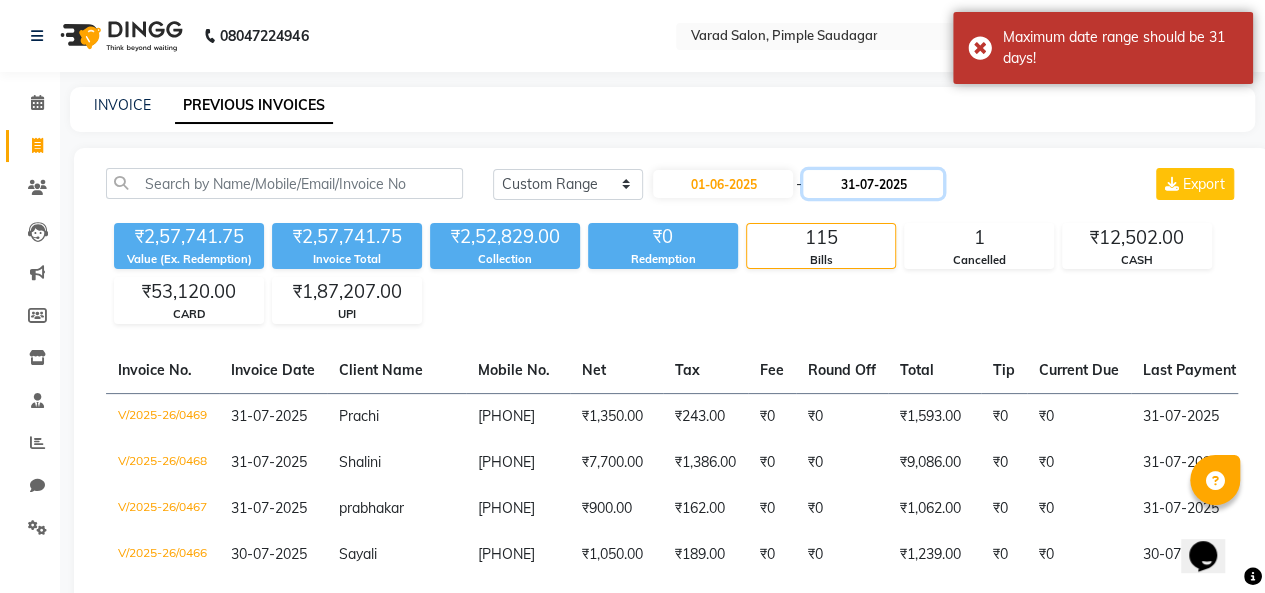 click on "31-07-2025" 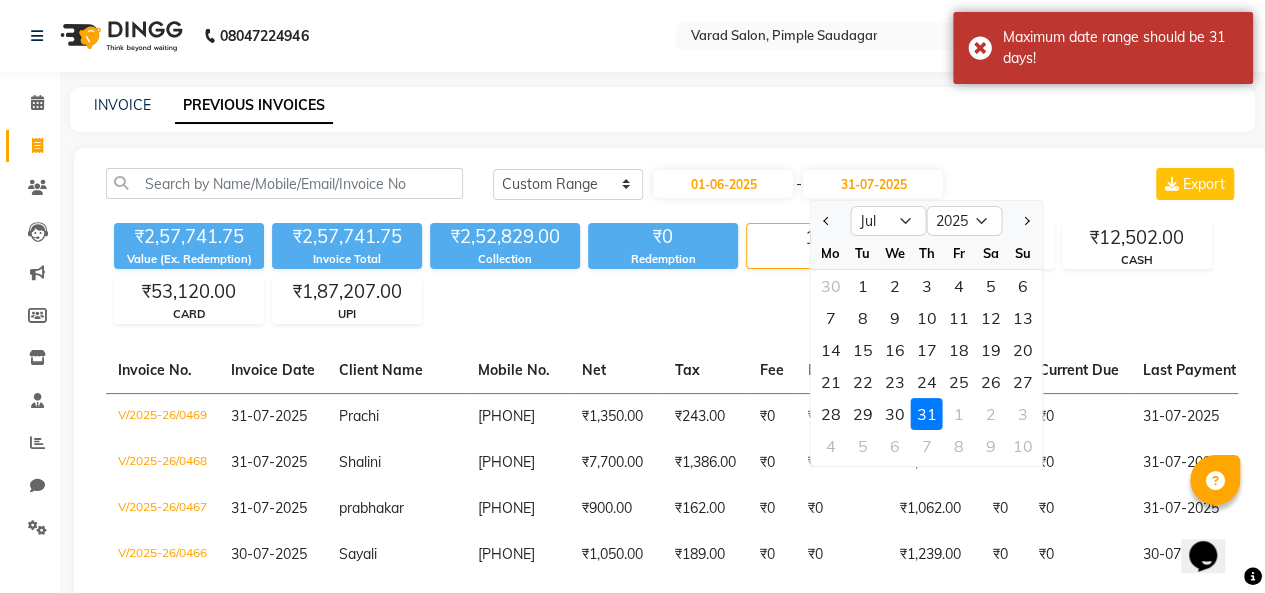 click 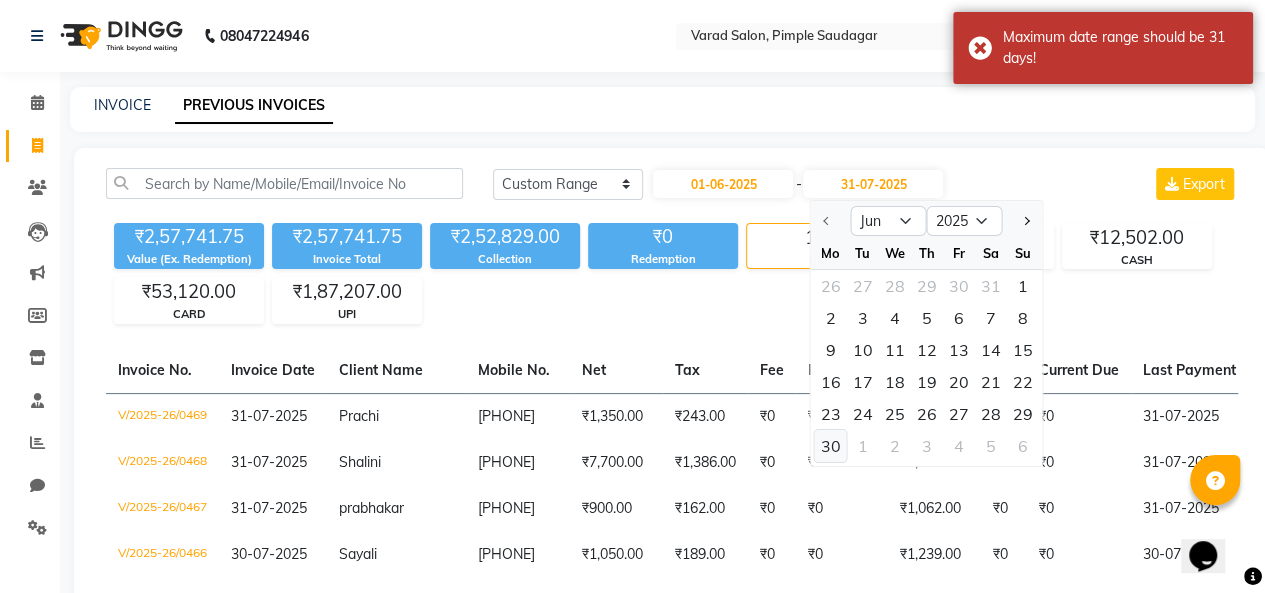 click on "30" 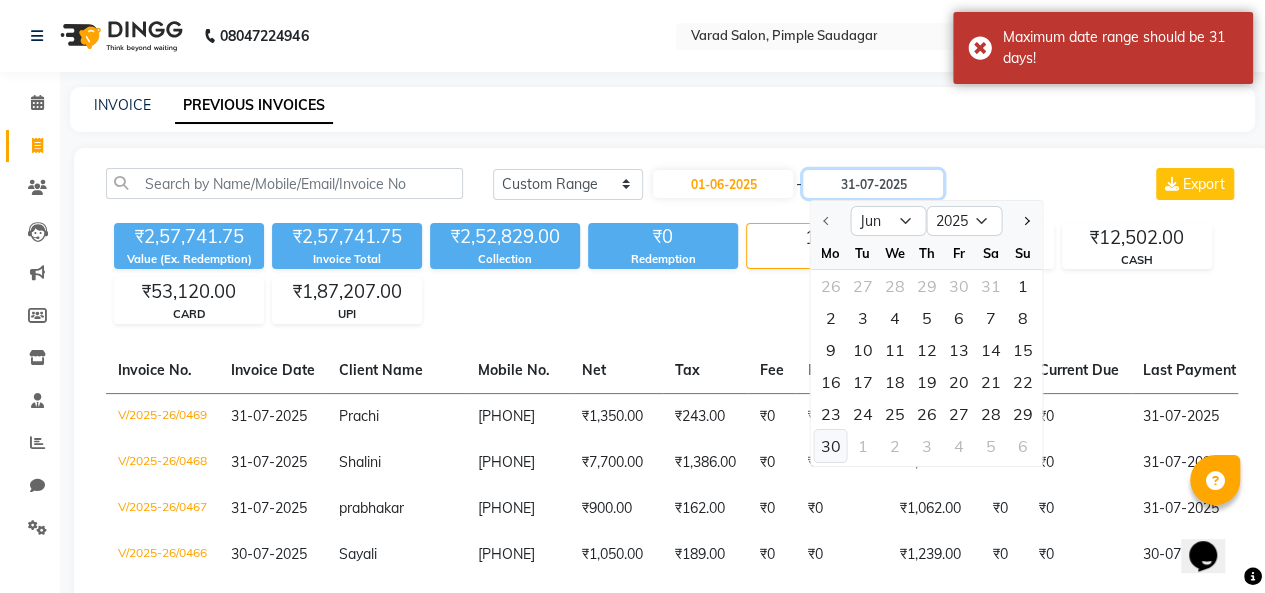 type on "30-06-2025" 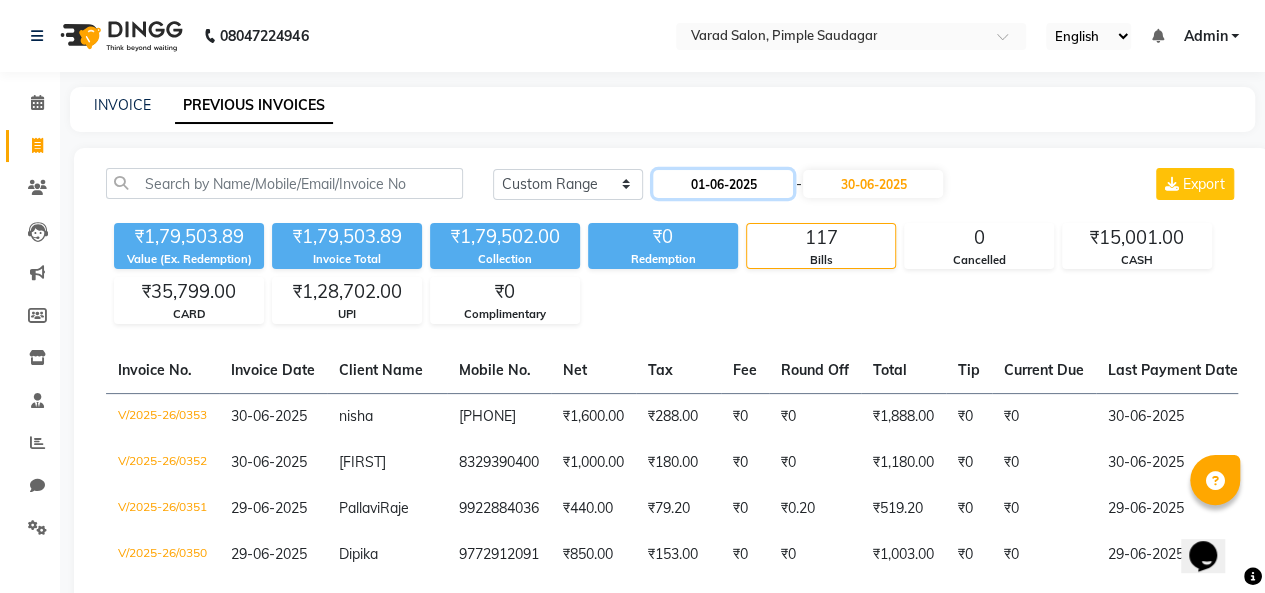 click on "01-06-2025" 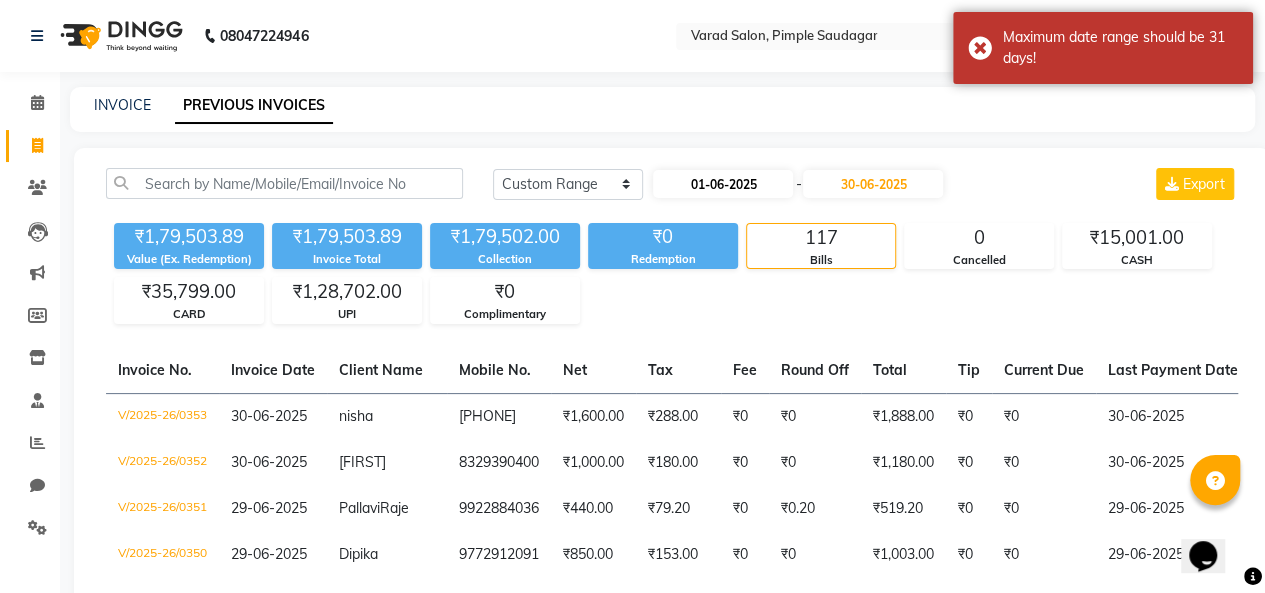 select on "6" 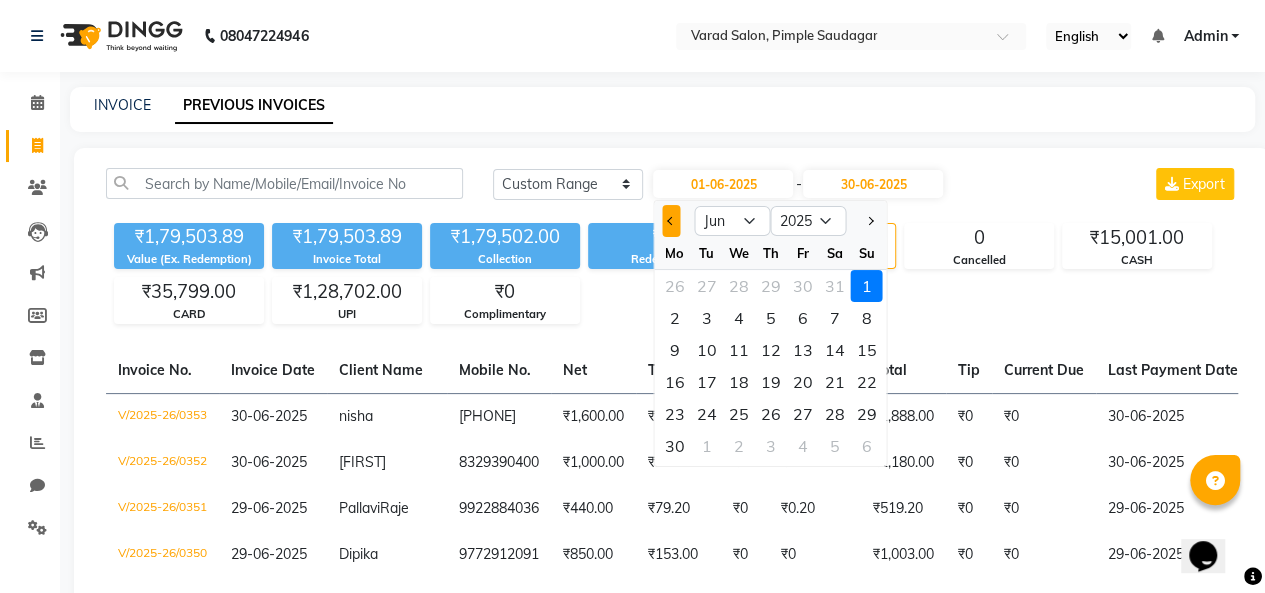 click 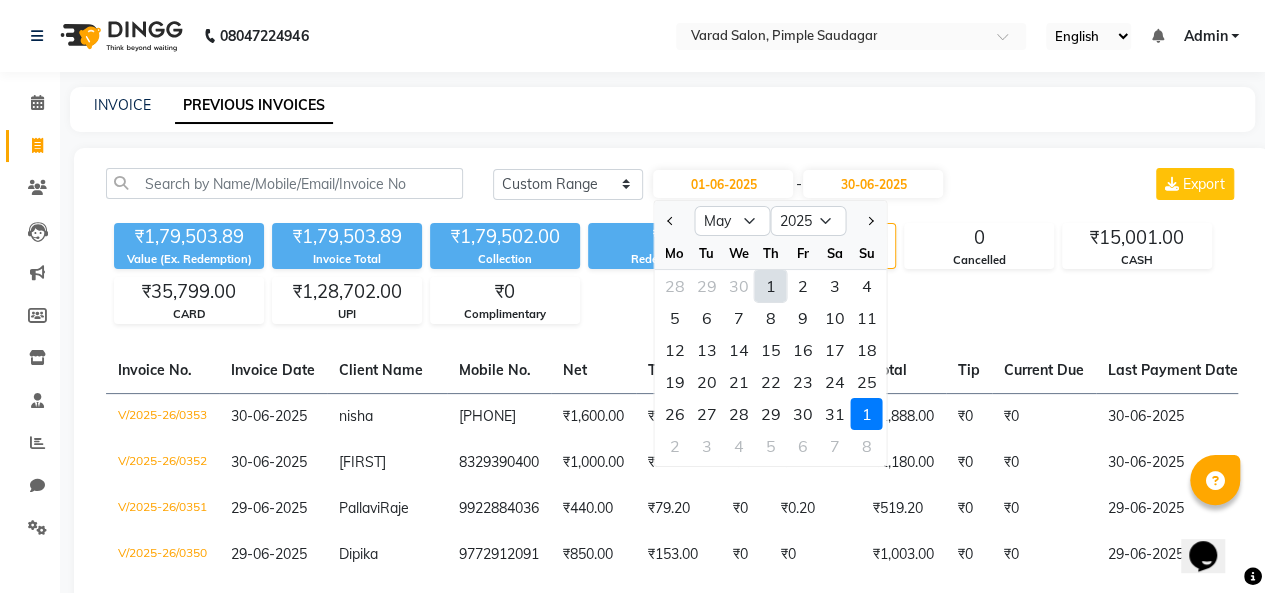click on "1" 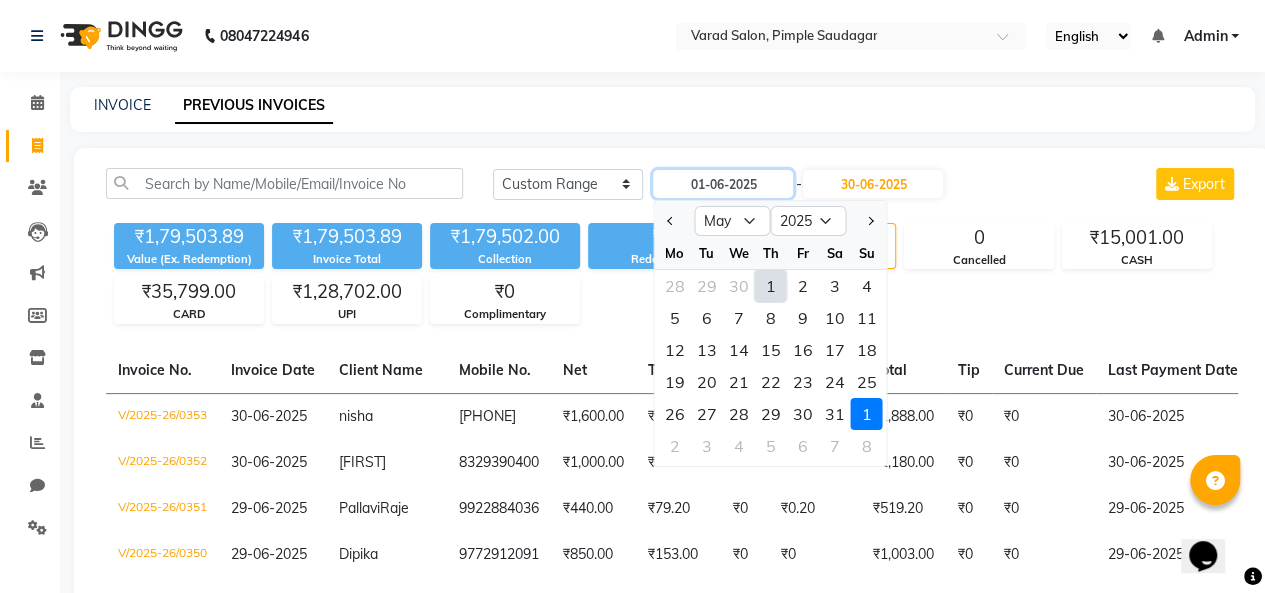 type on "01-05-2025" 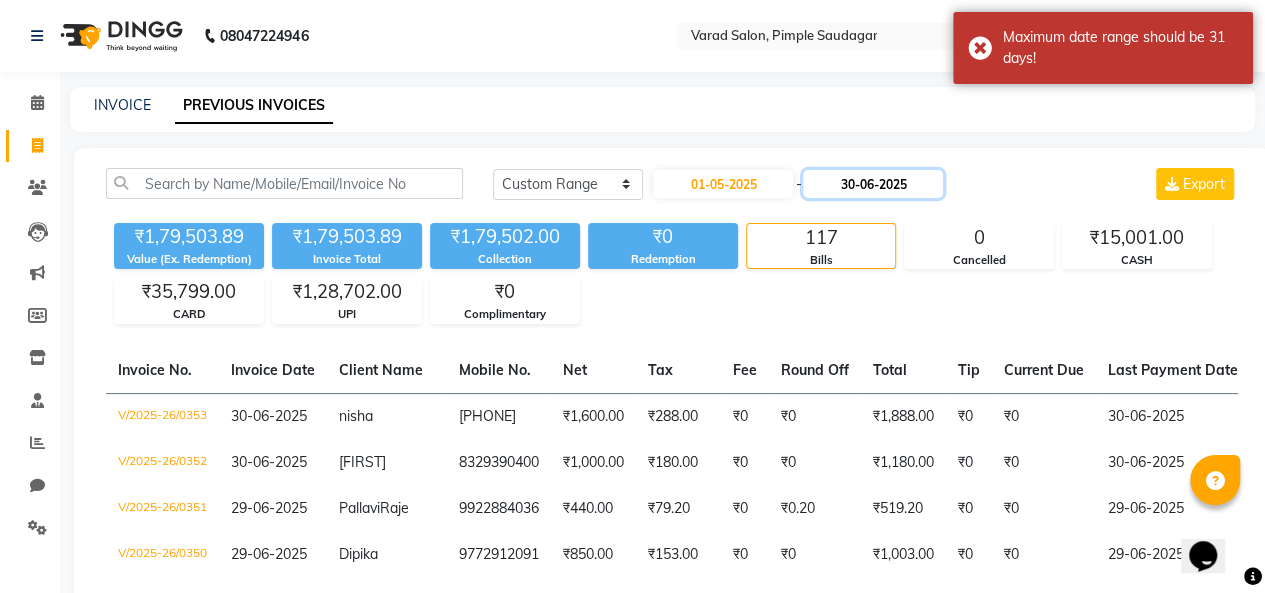 click on "30-06-2025" 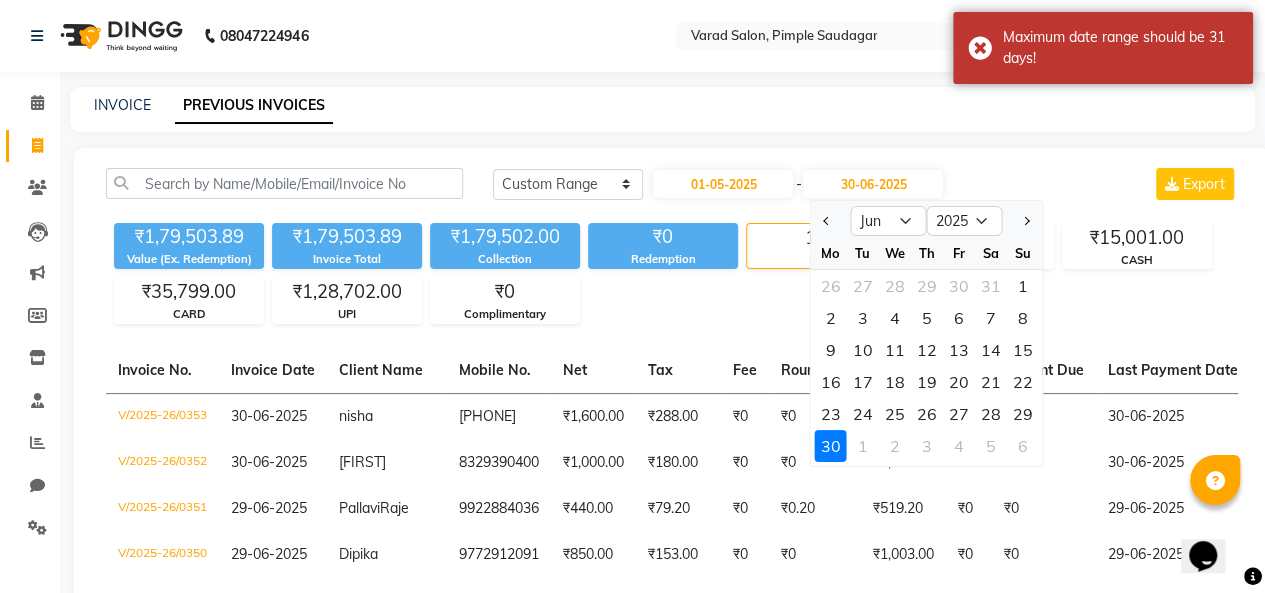 click on "Mo" 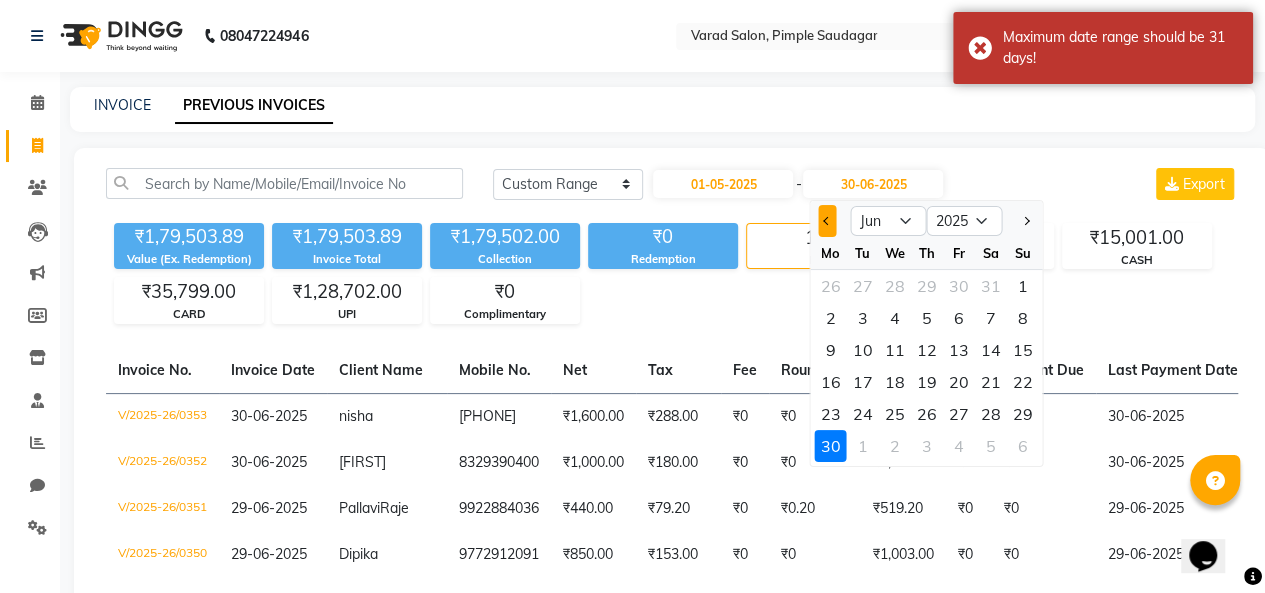 click 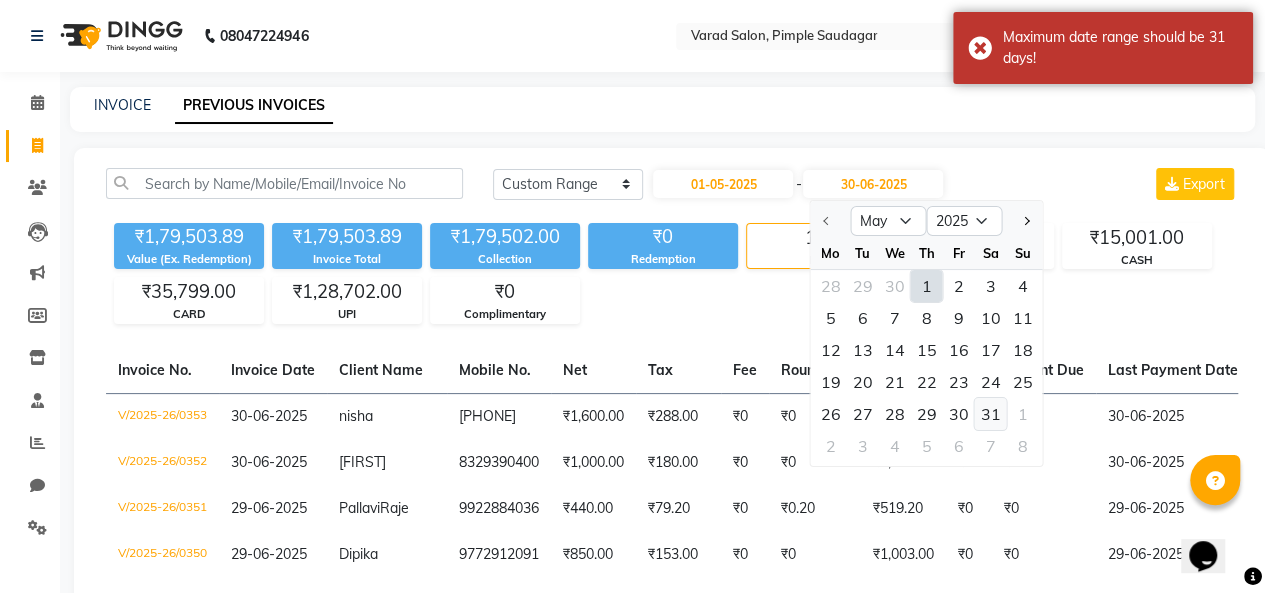 click on "31" 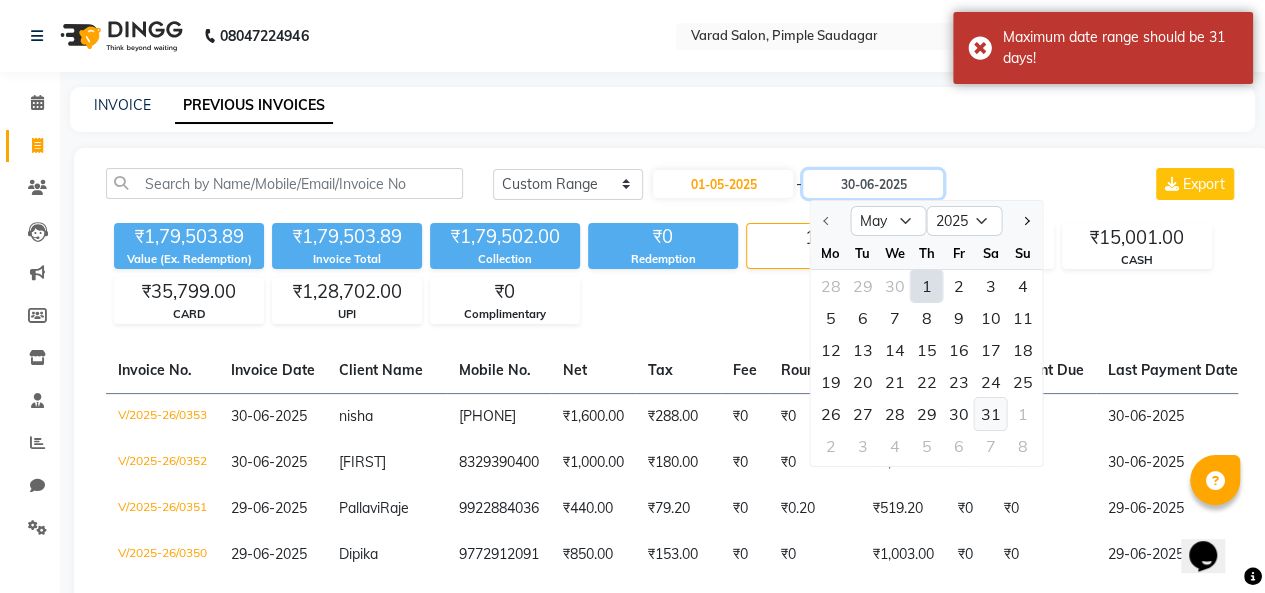 type on "31-05-2025" 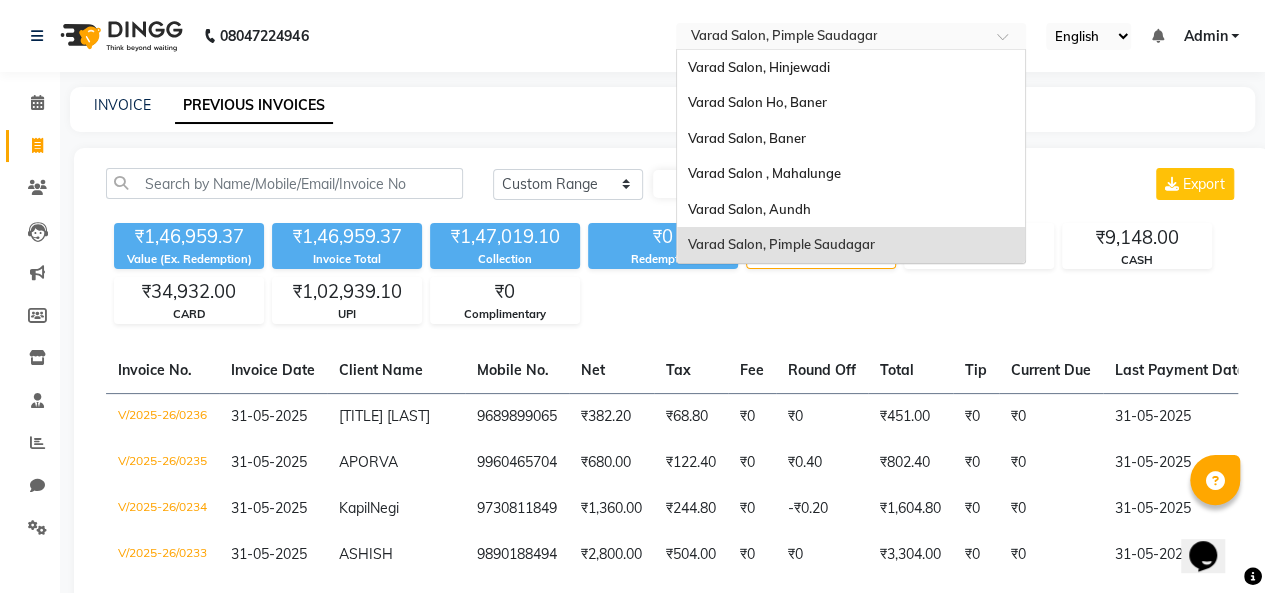 click at bounding box center [831, 38] 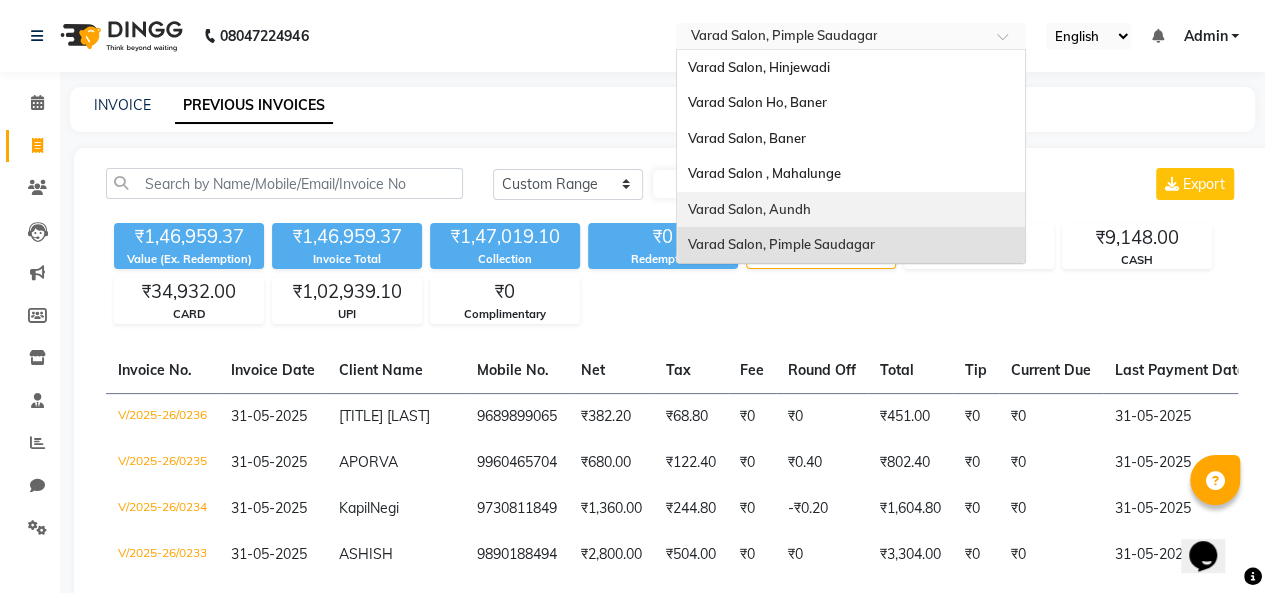 click on "Varad Salon, Aundh" at bounding box center [748, 209] 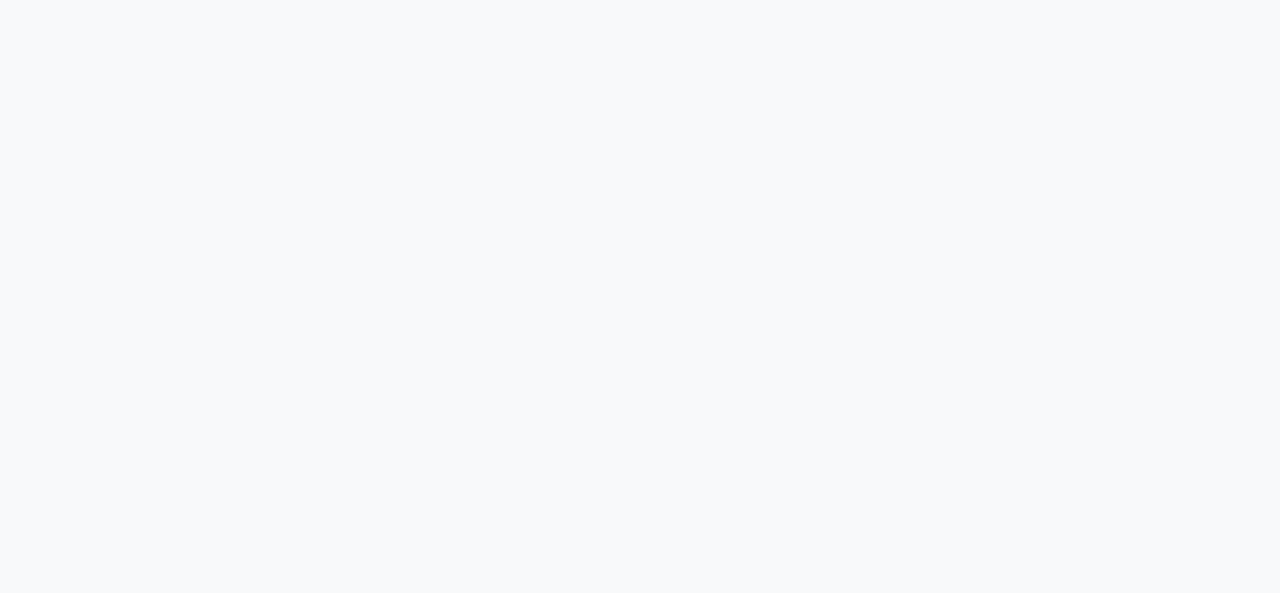 scroll, scrollTop: 0, scrollLeft: 0, axis: both 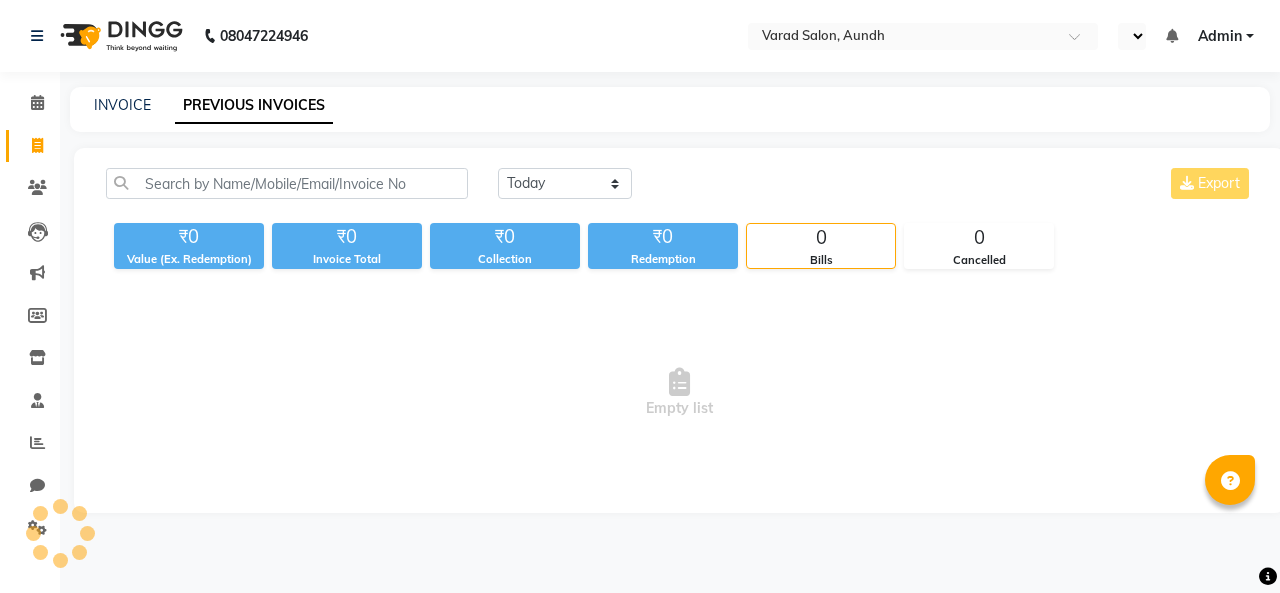 select on "en" 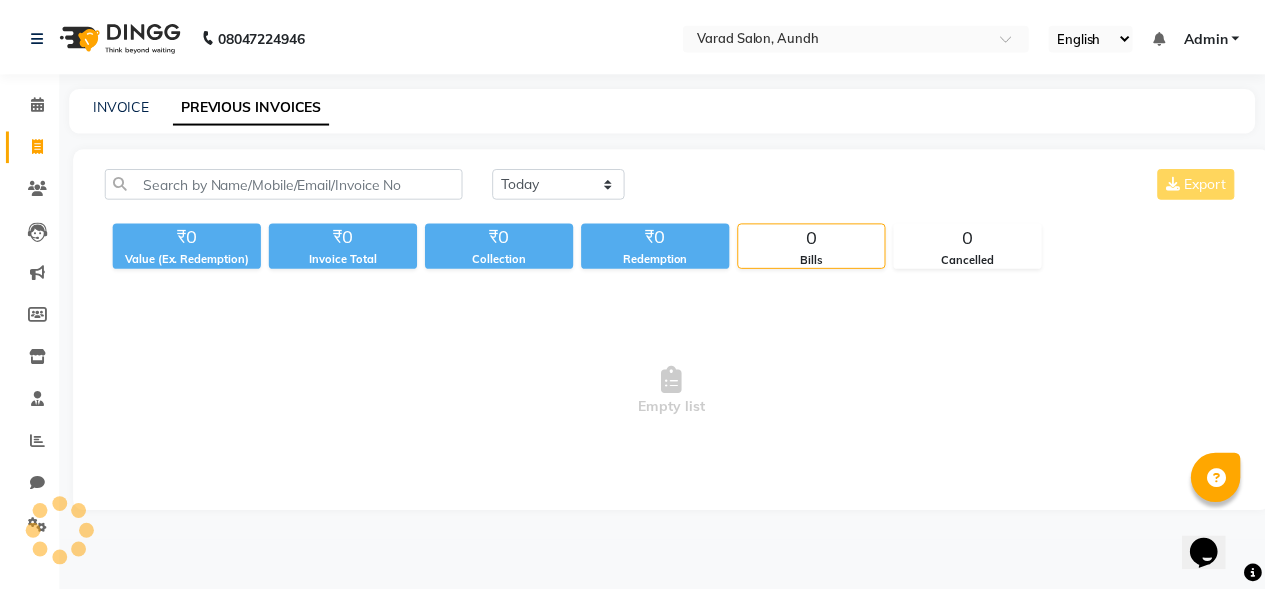 scroll, scrollTop: 0, scrollLeft: 0, axis: both 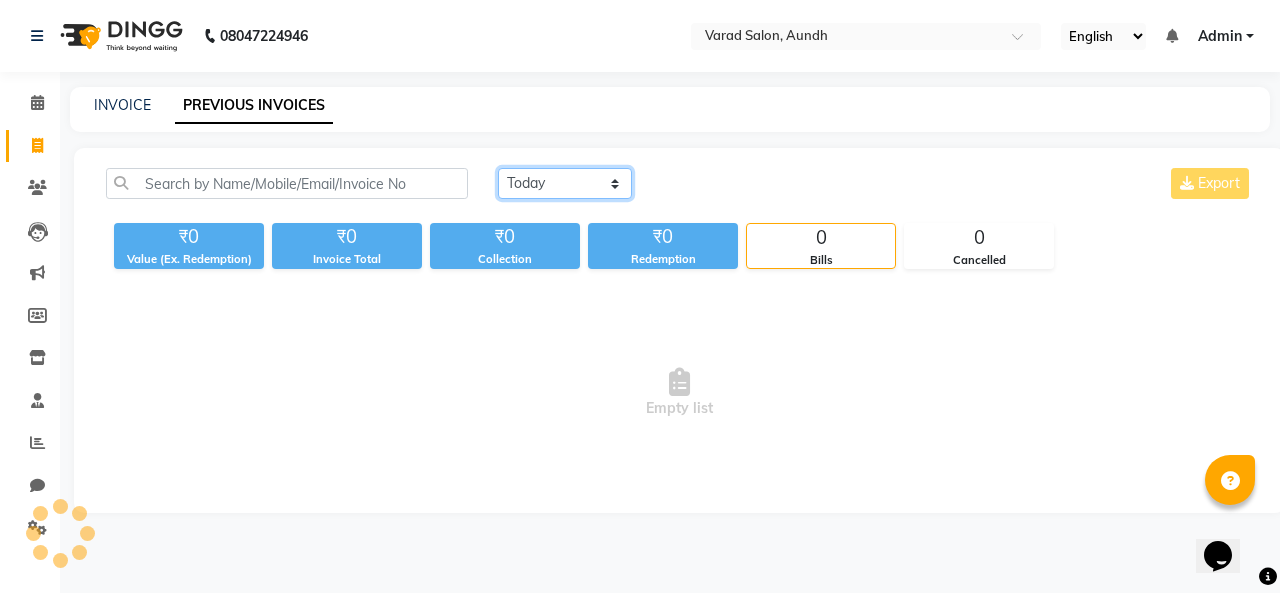 click on "Today Yesterday Custom Range" 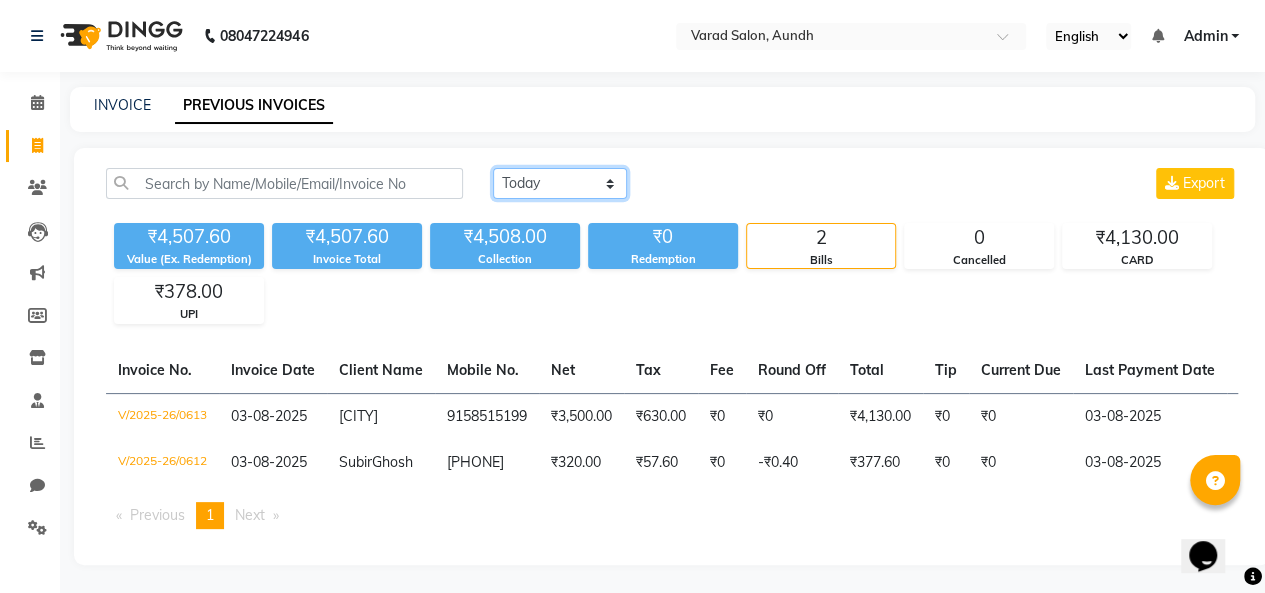 select on "range" 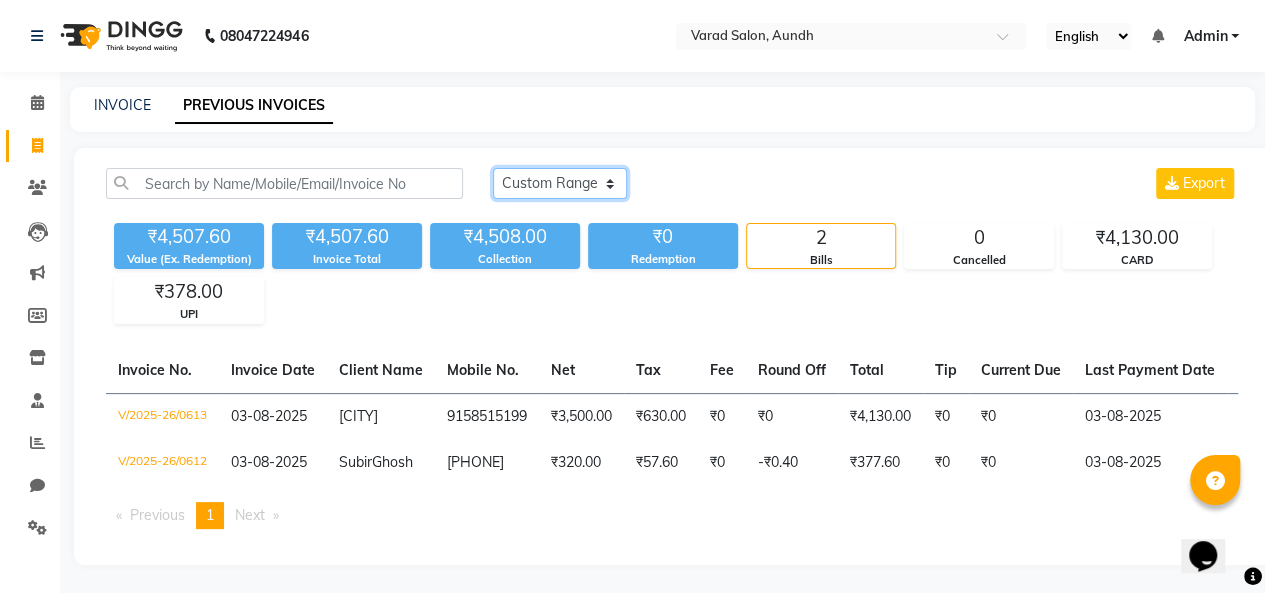 click on "Today Yesterday Custom Range" 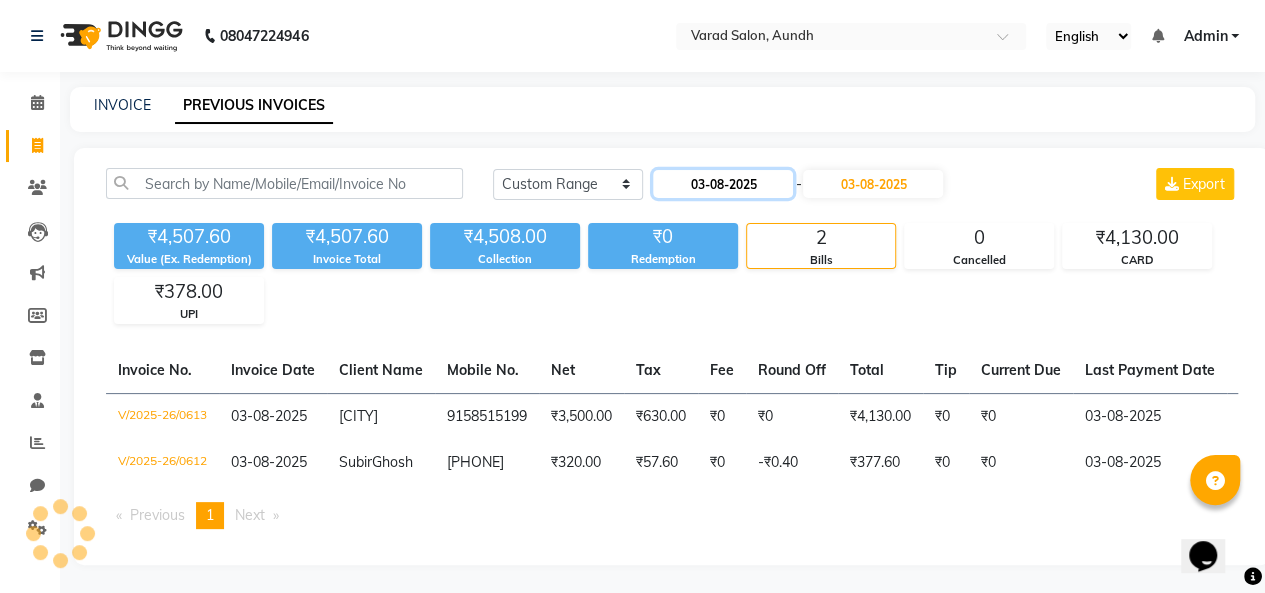 click on "03-08-2025" 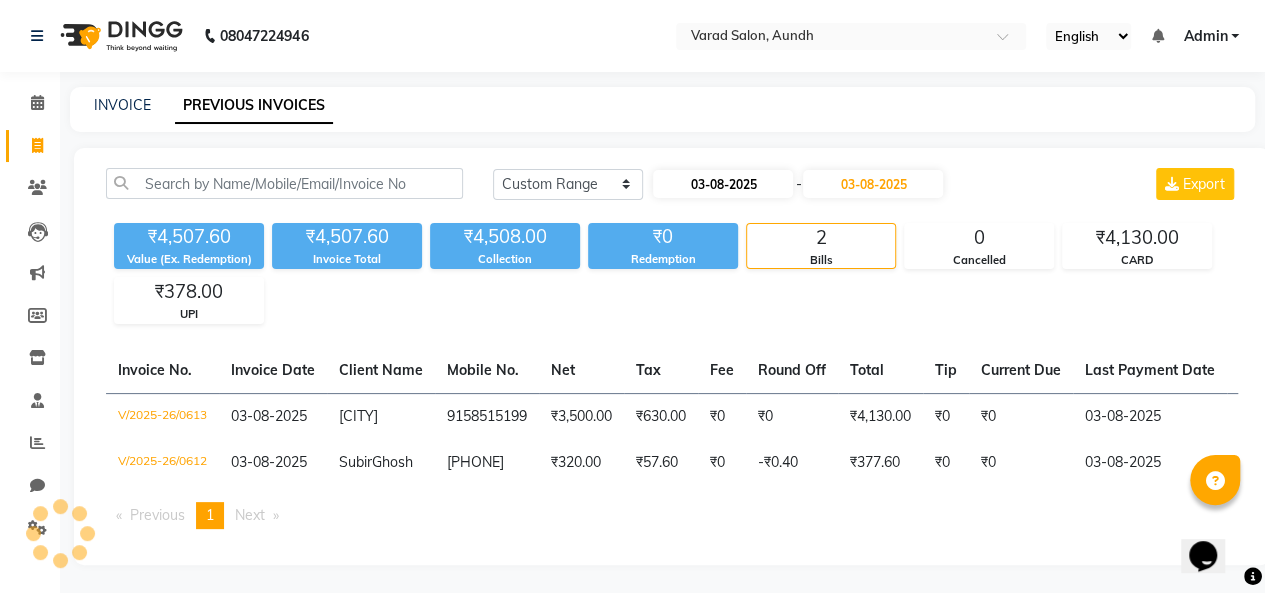 select on "8" 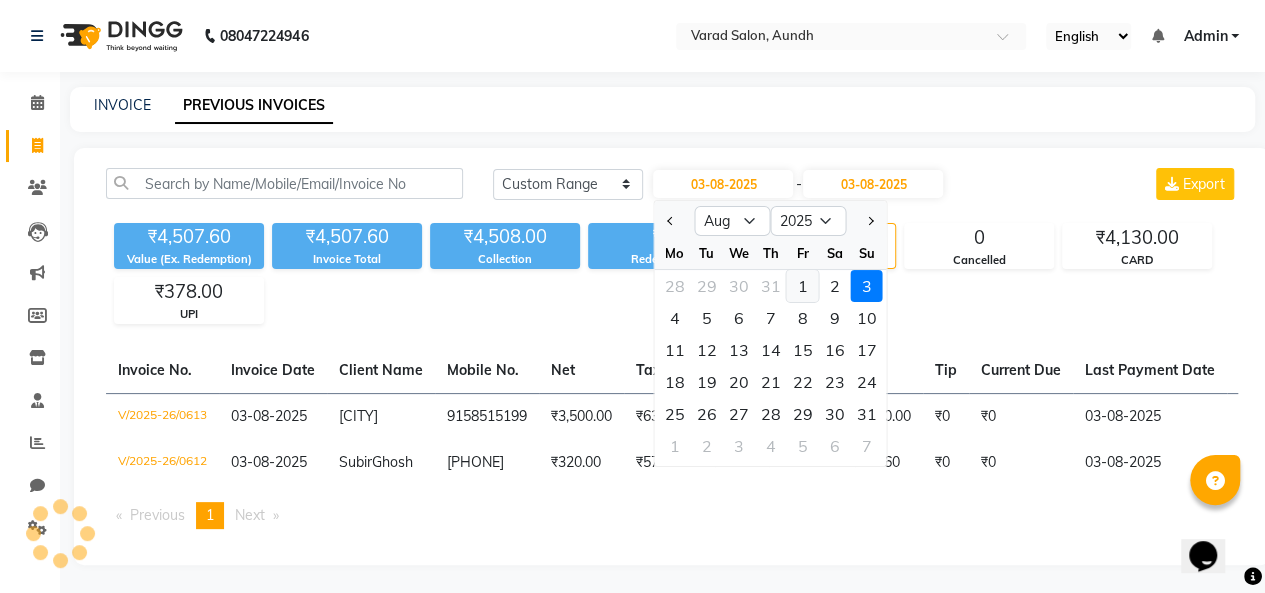 click on "1" 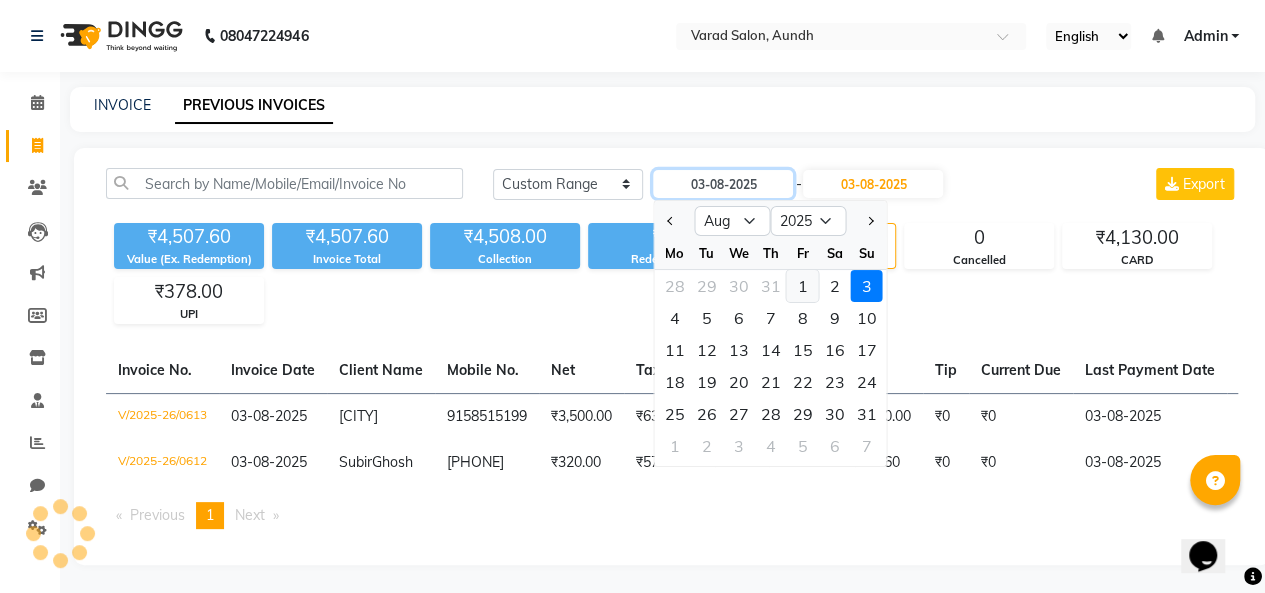 type on "01-08-2025" 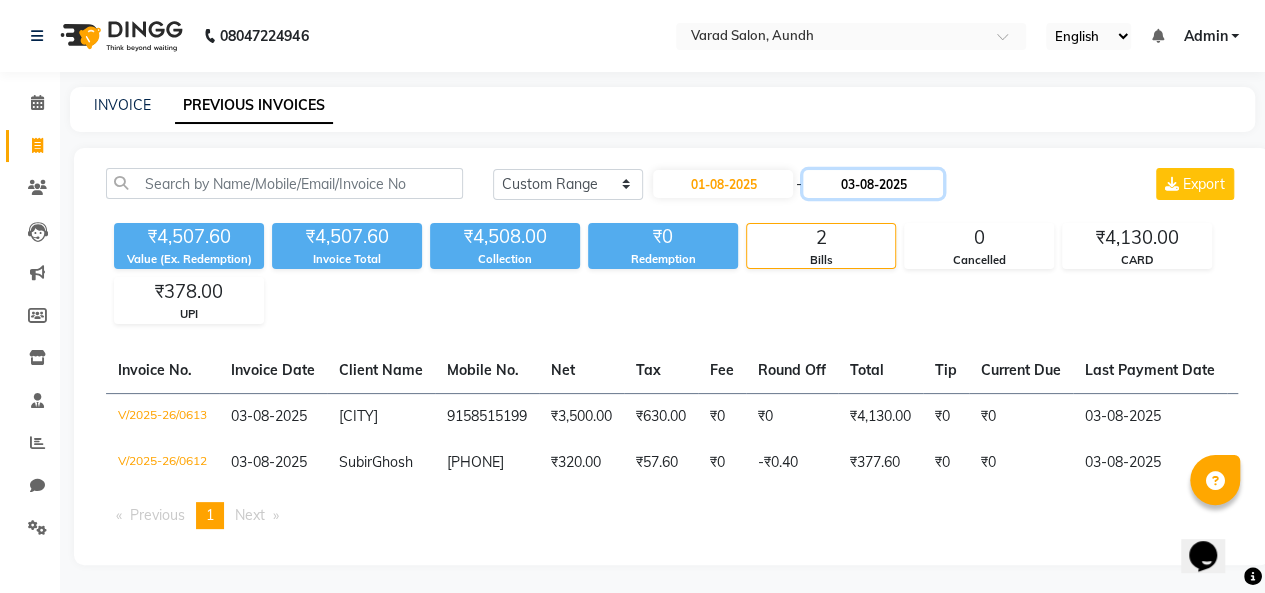 click on "03-08-2025" 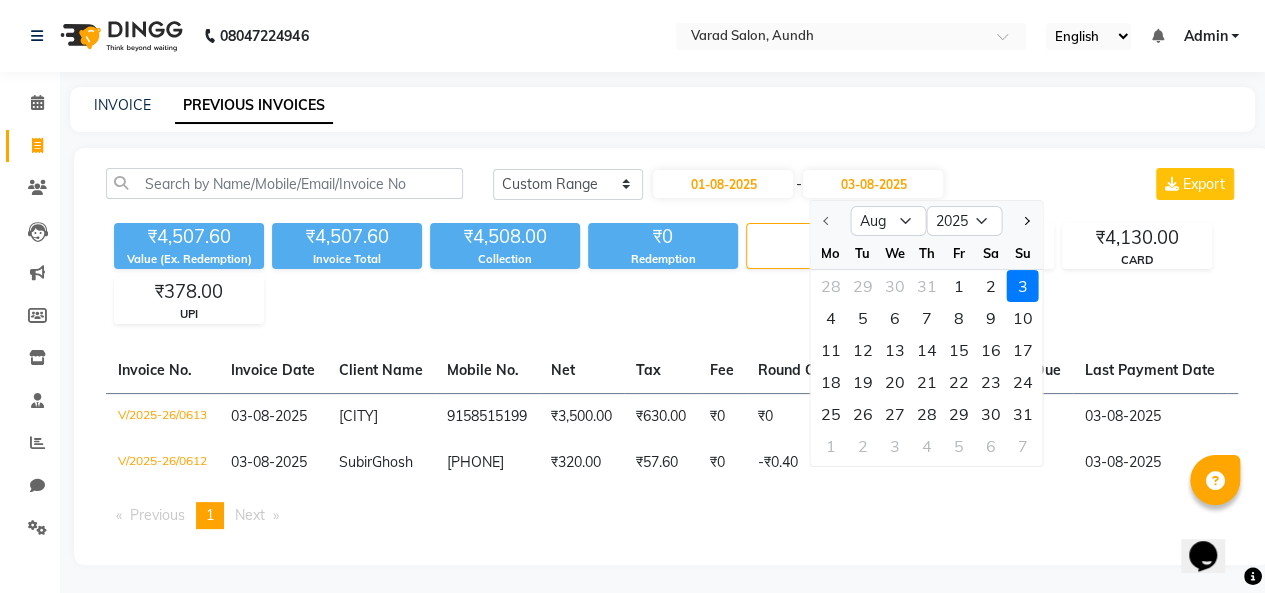 click on "3" 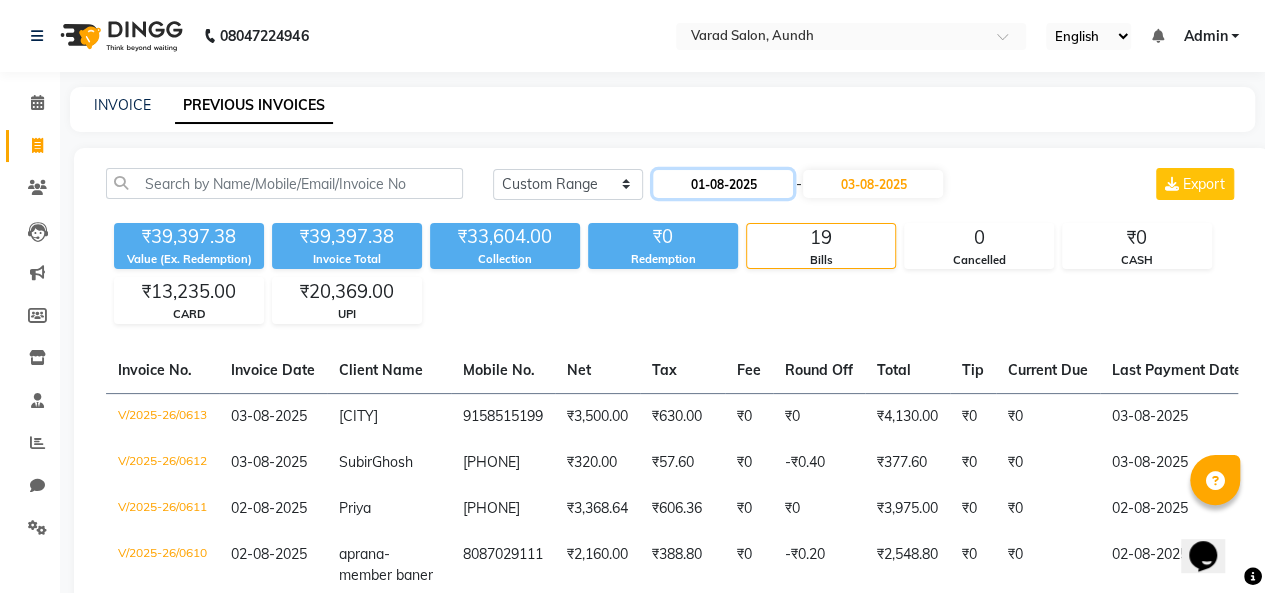 click on "01-08-2025" 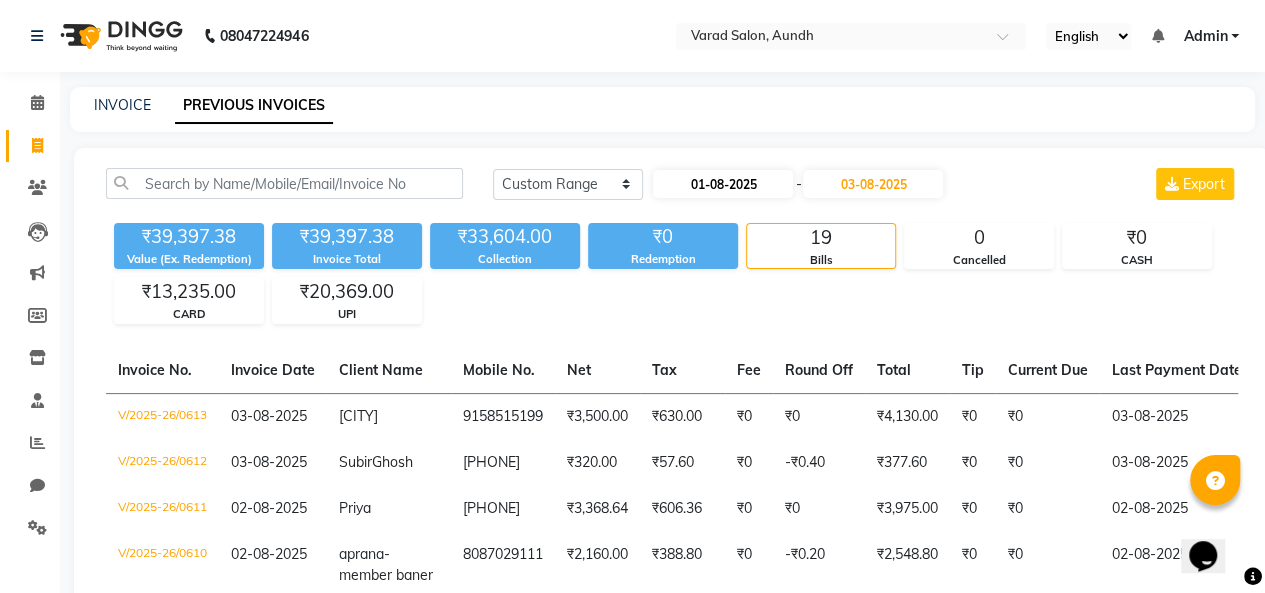 select on "8" 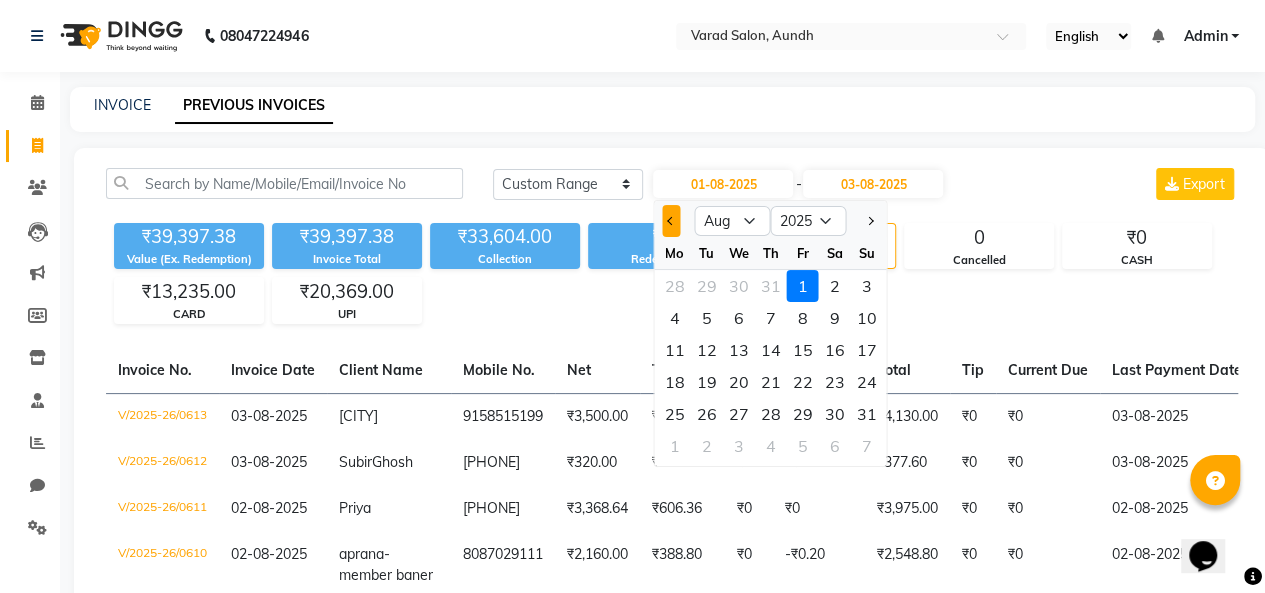 click 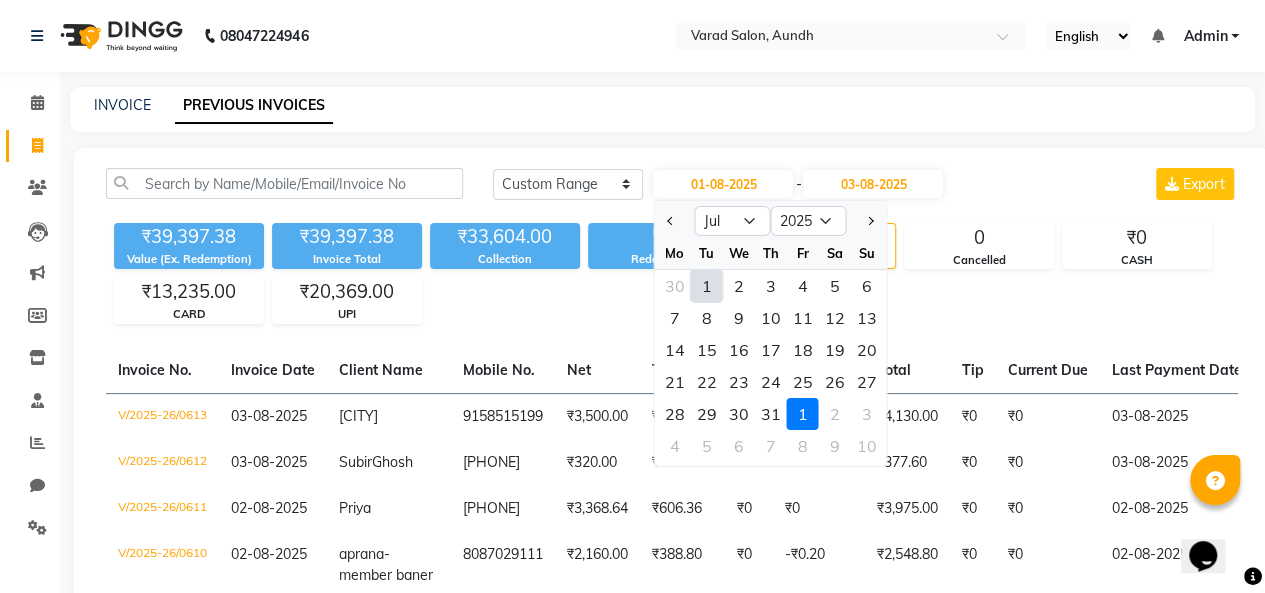 click on "1" 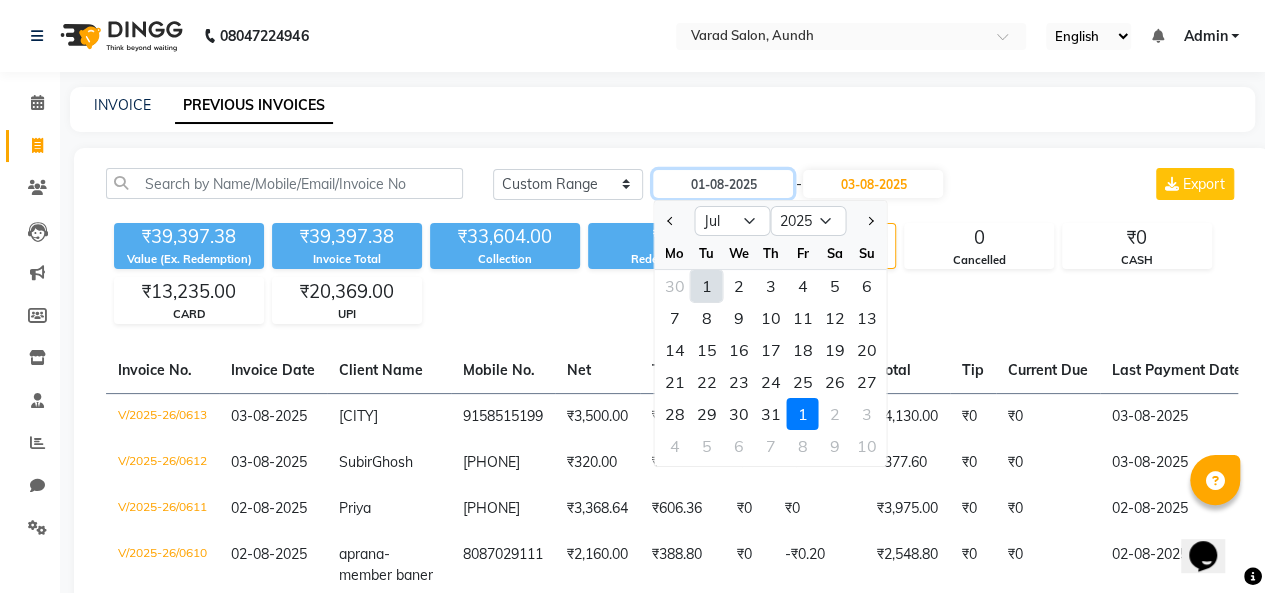 type on "01-07-2025" 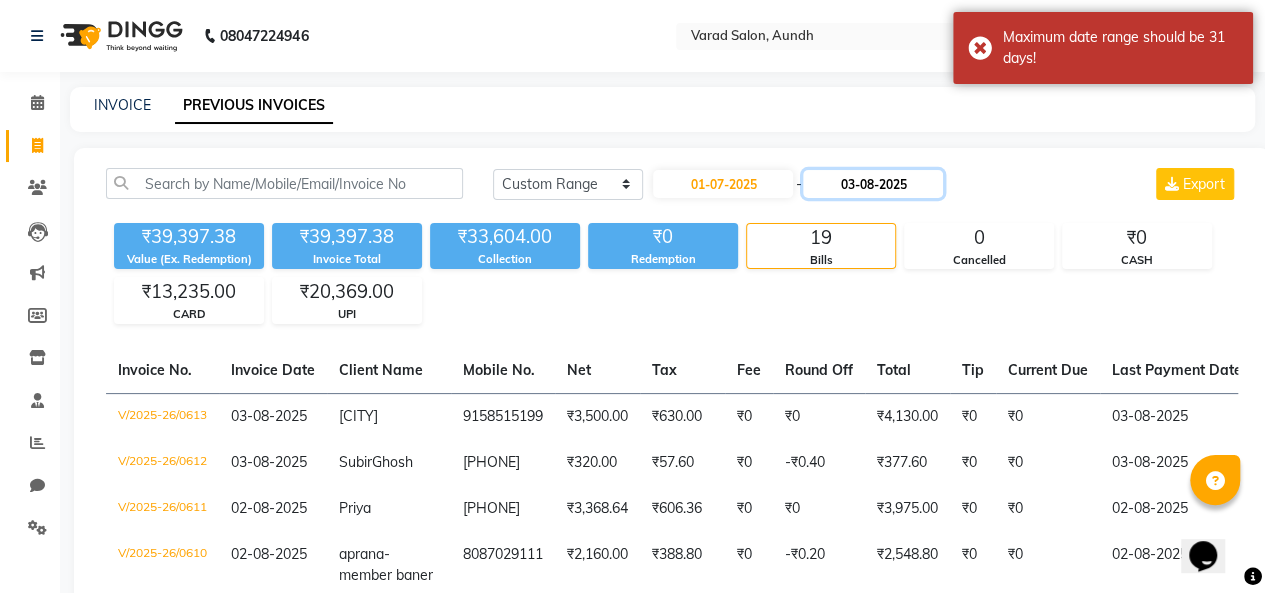 click on "03-08-2025" 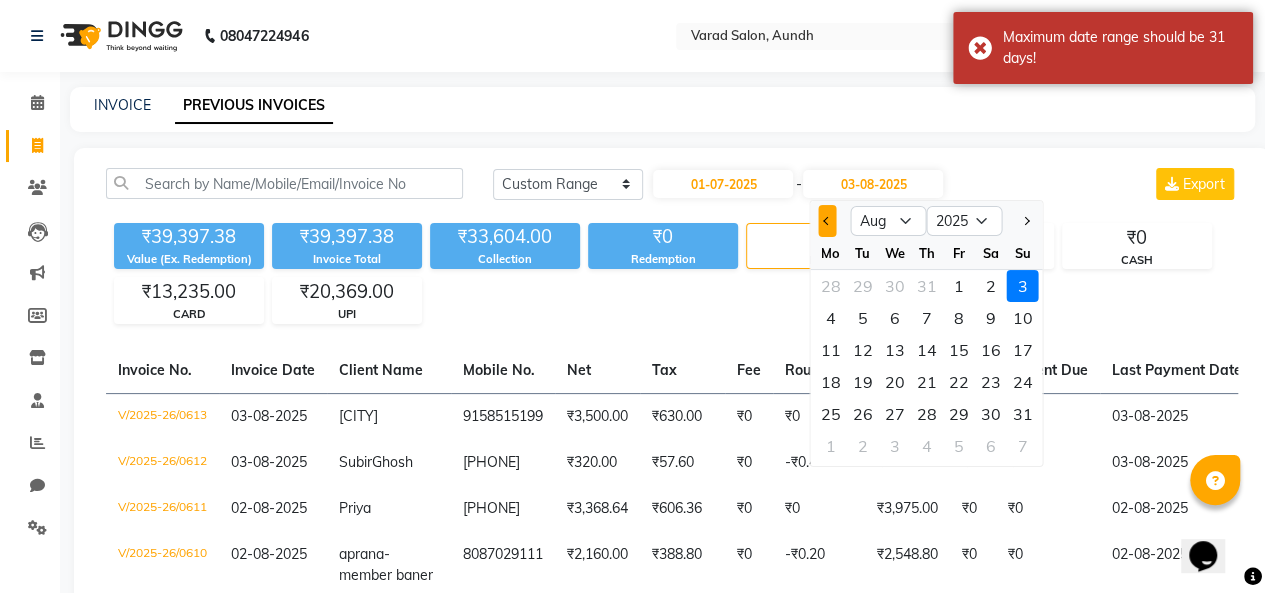 click 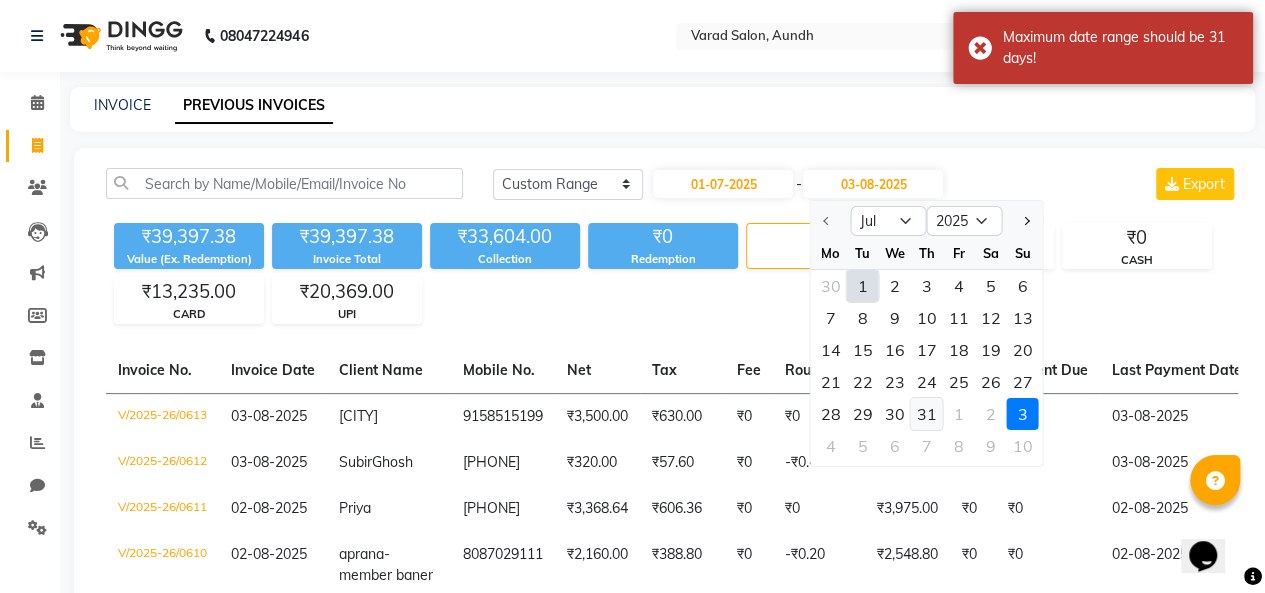 click on "31" 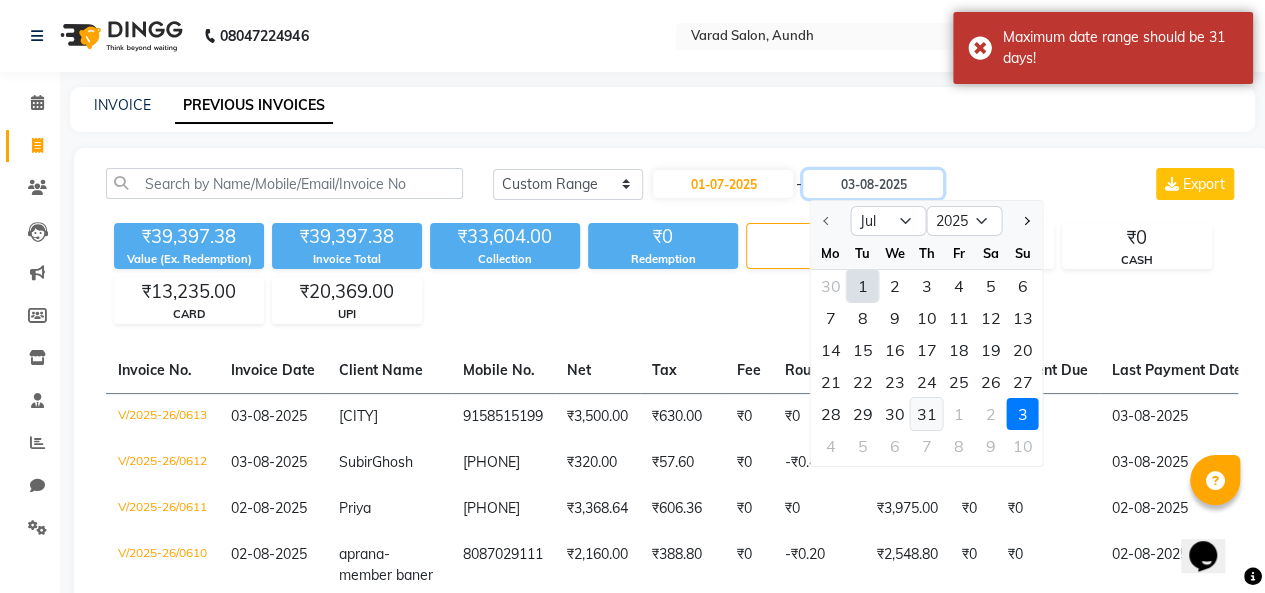 type on "31-07-2025" 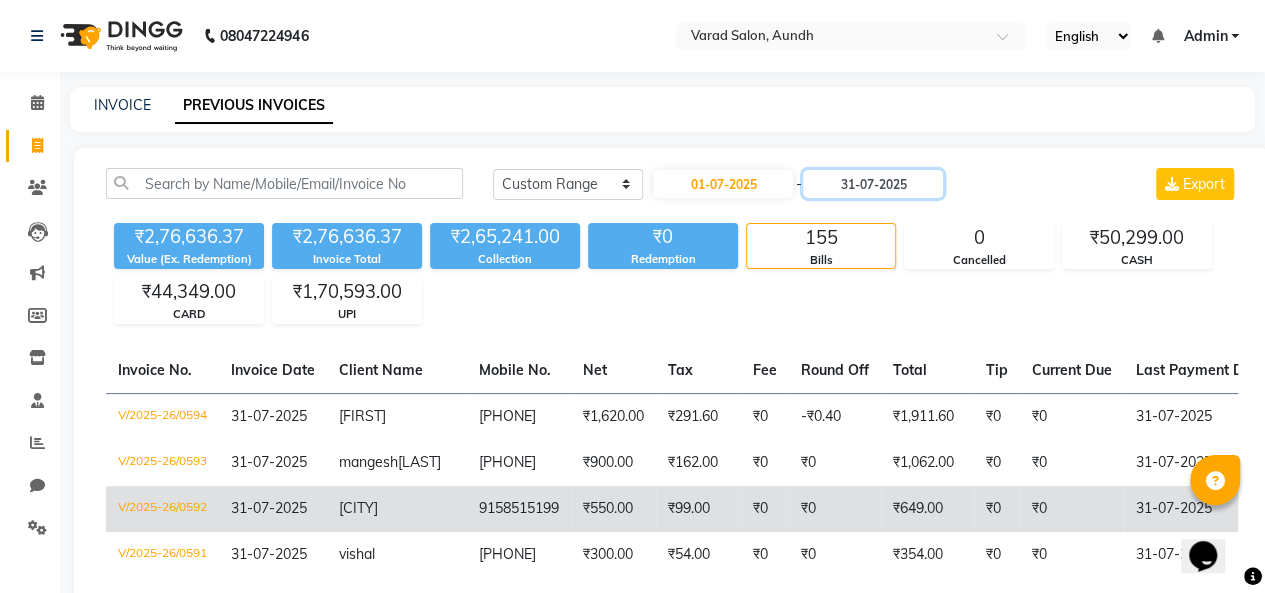 scroll, scrollTop: 100, scrollLeft: 0, axis: vertical 